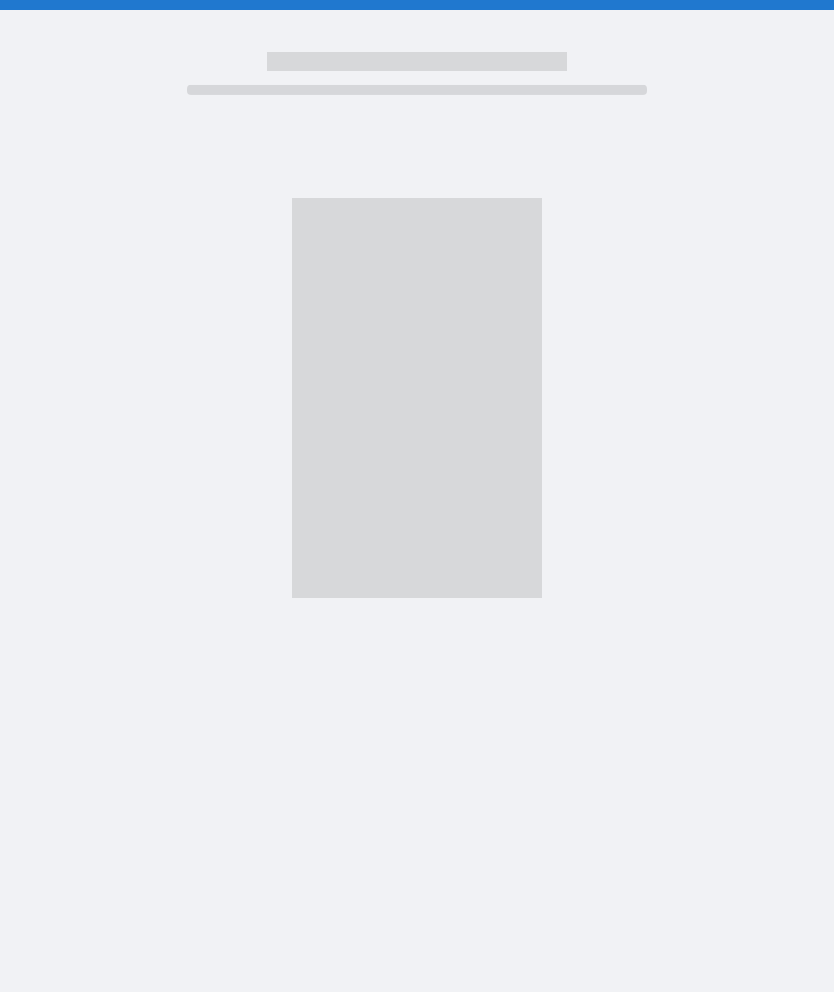 scroll, scrollTop: 0, scrollLeft: 0, axis: both 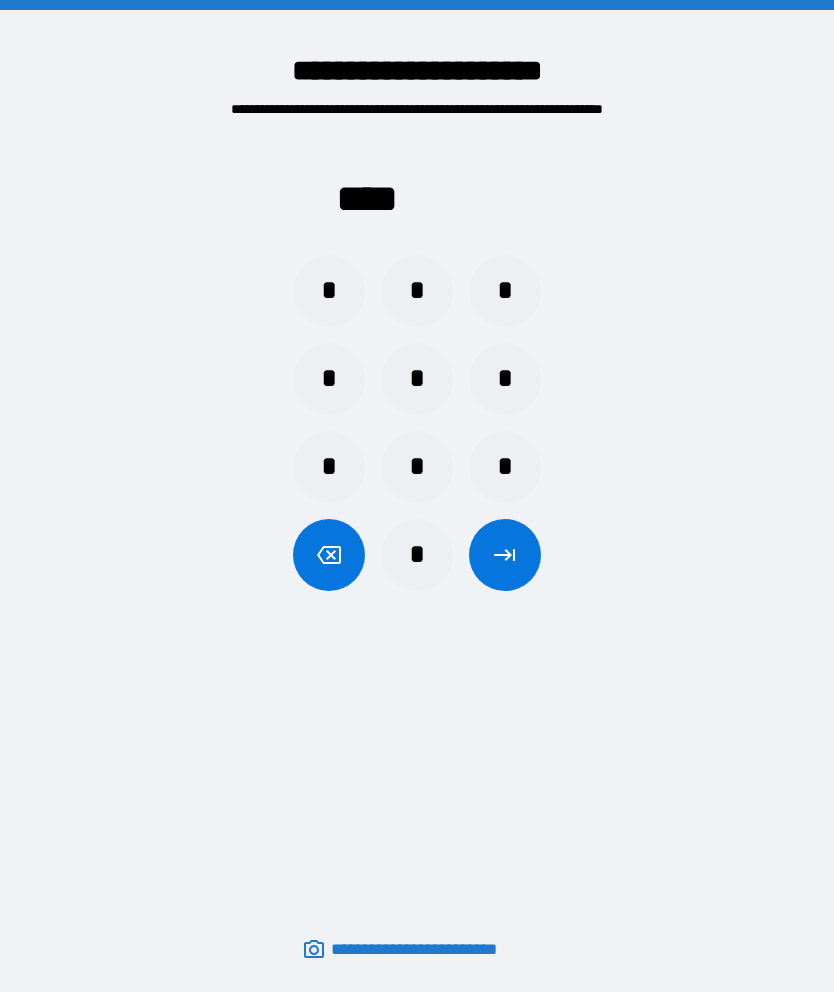 click on "*" at bounding box center (505, 291) 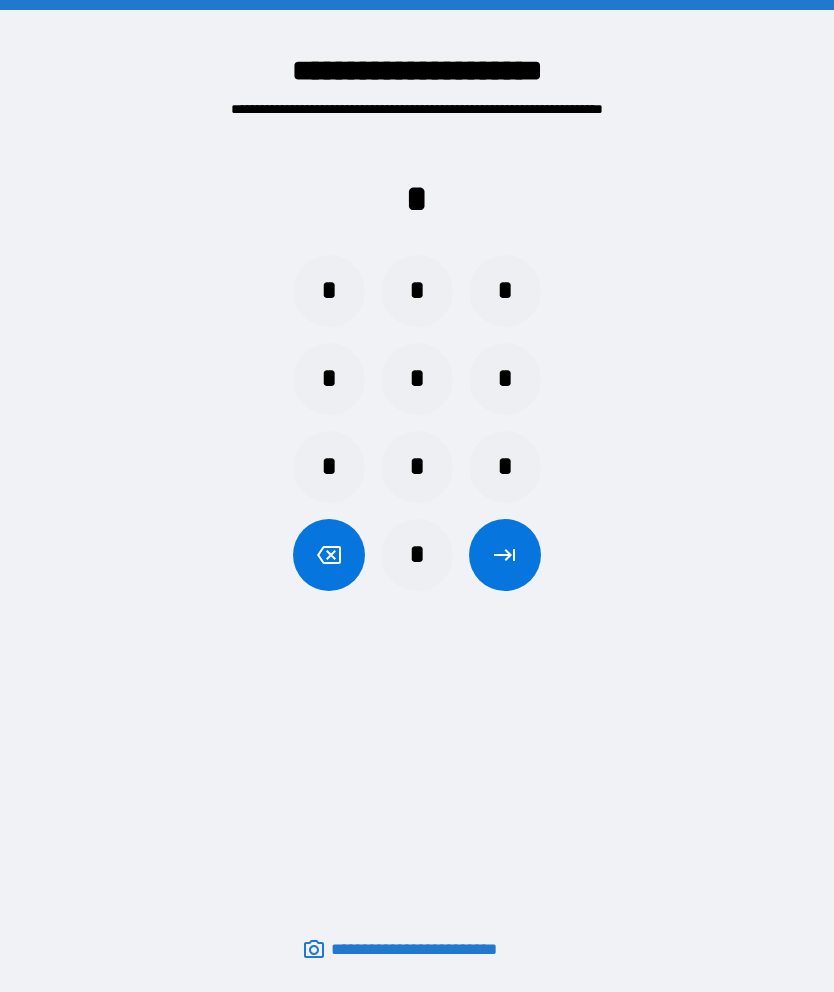 click on "*" at bounding box center (329, 291) 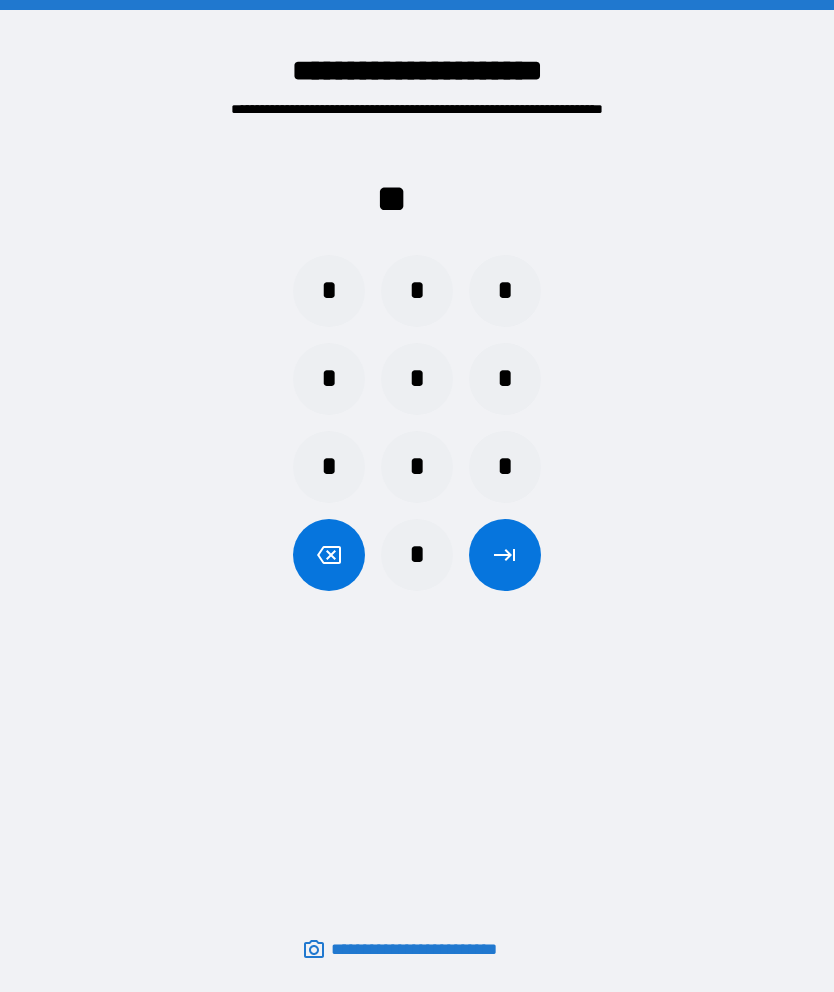 click on "*" at bounding box center (417, 291) 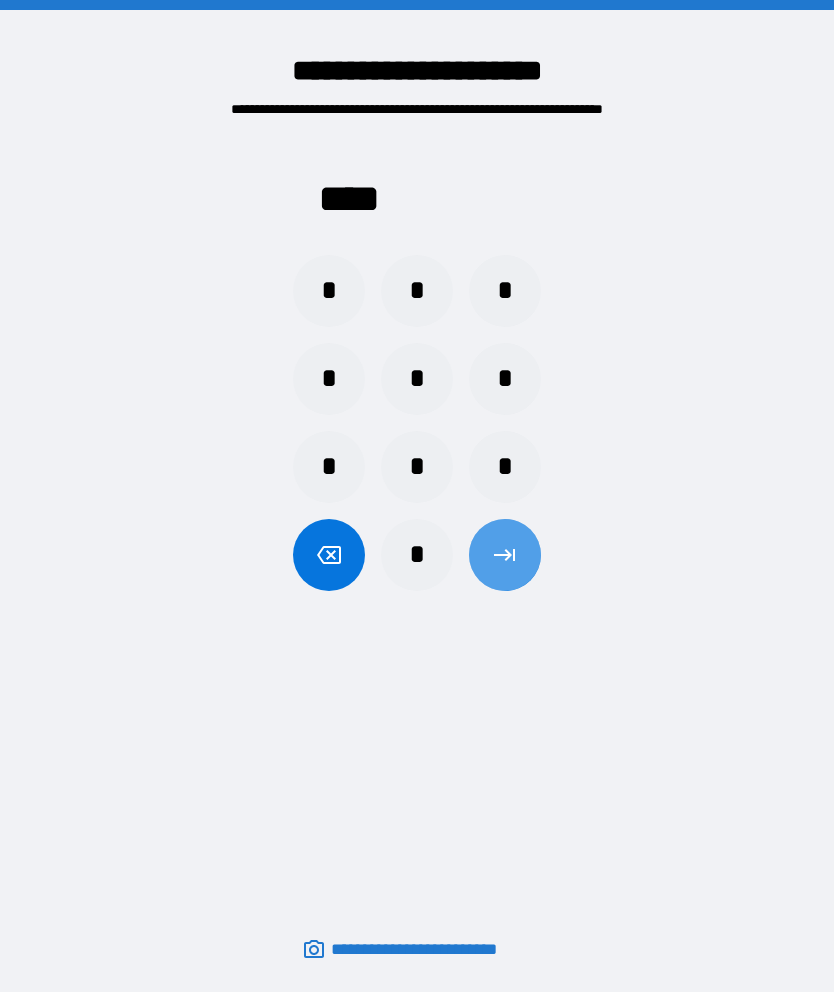 click at bounding box center (505, 555) 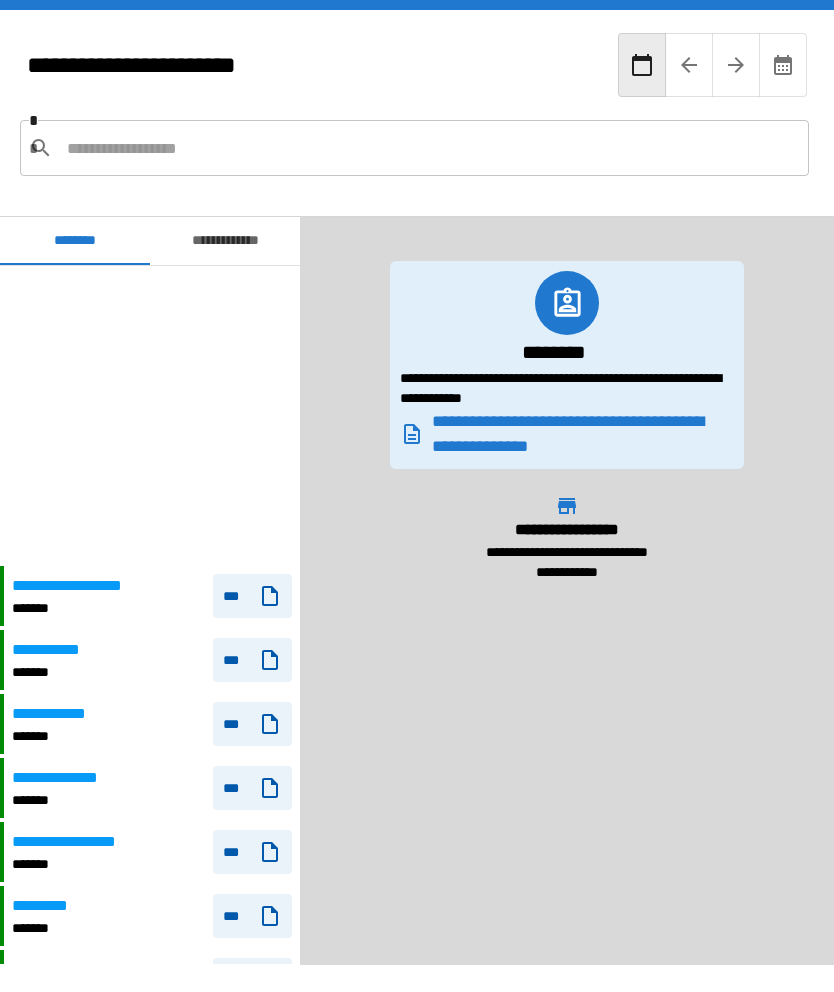 scroll, scrollTop: 300, scrollLeft: 0, axis: vertical 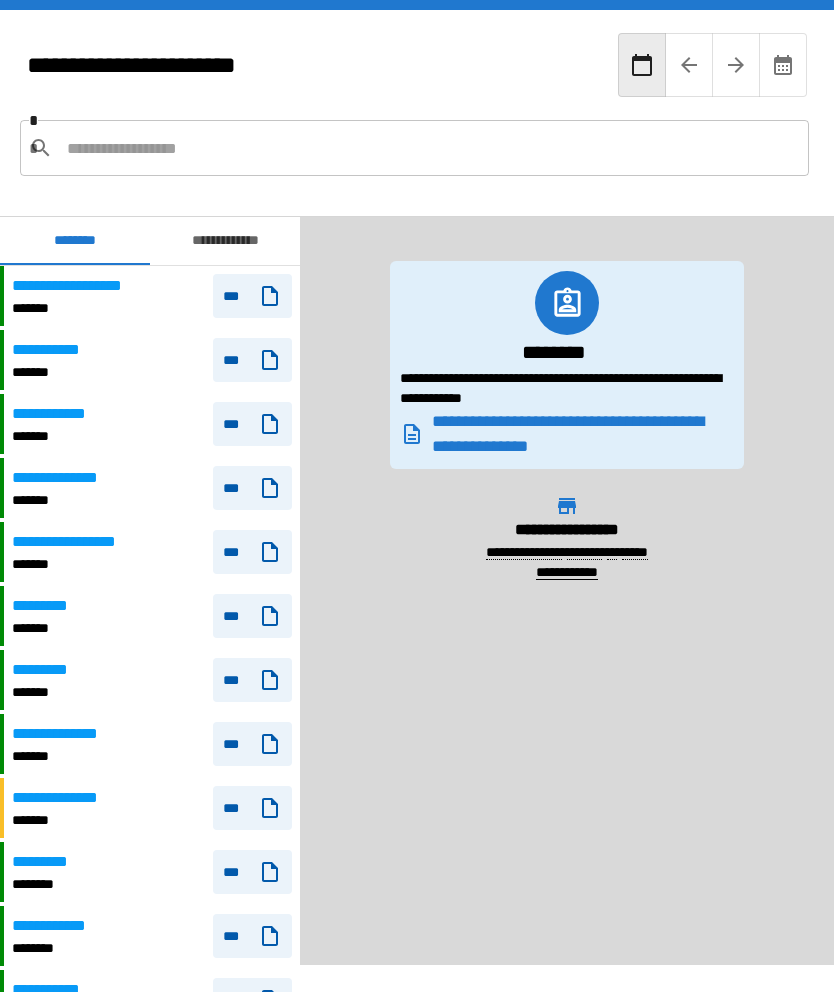 click on "***" at bounding box center (252, 424) 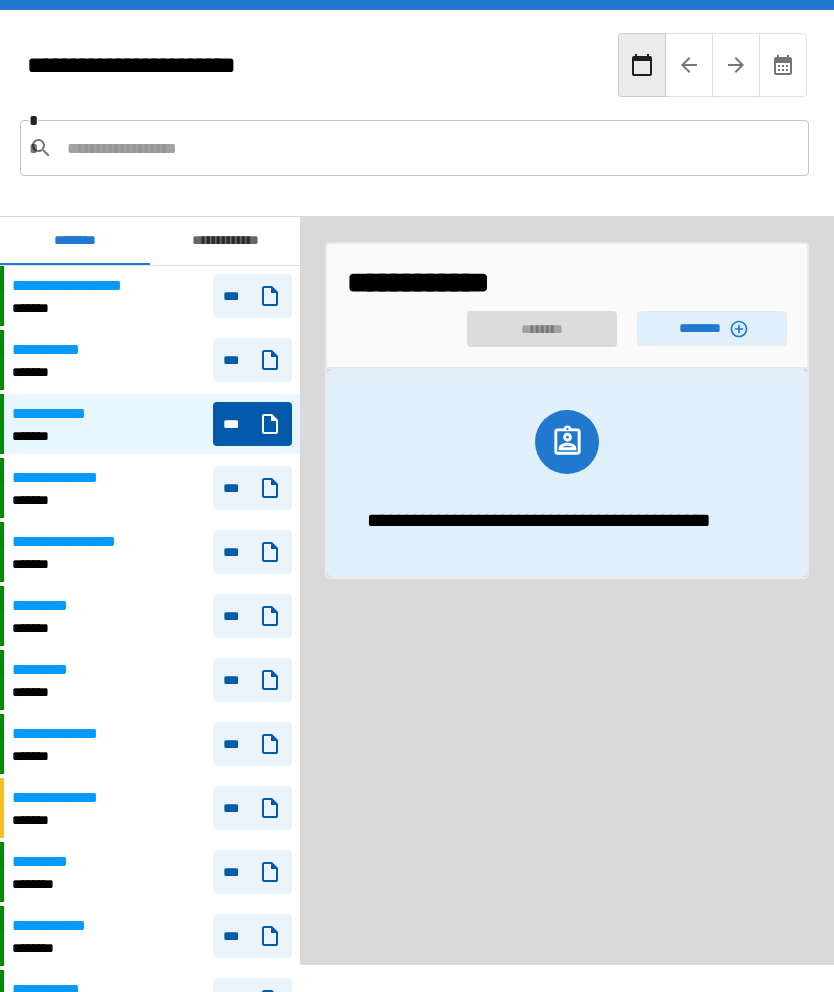 click on "********" at bounding box center [712, 328] 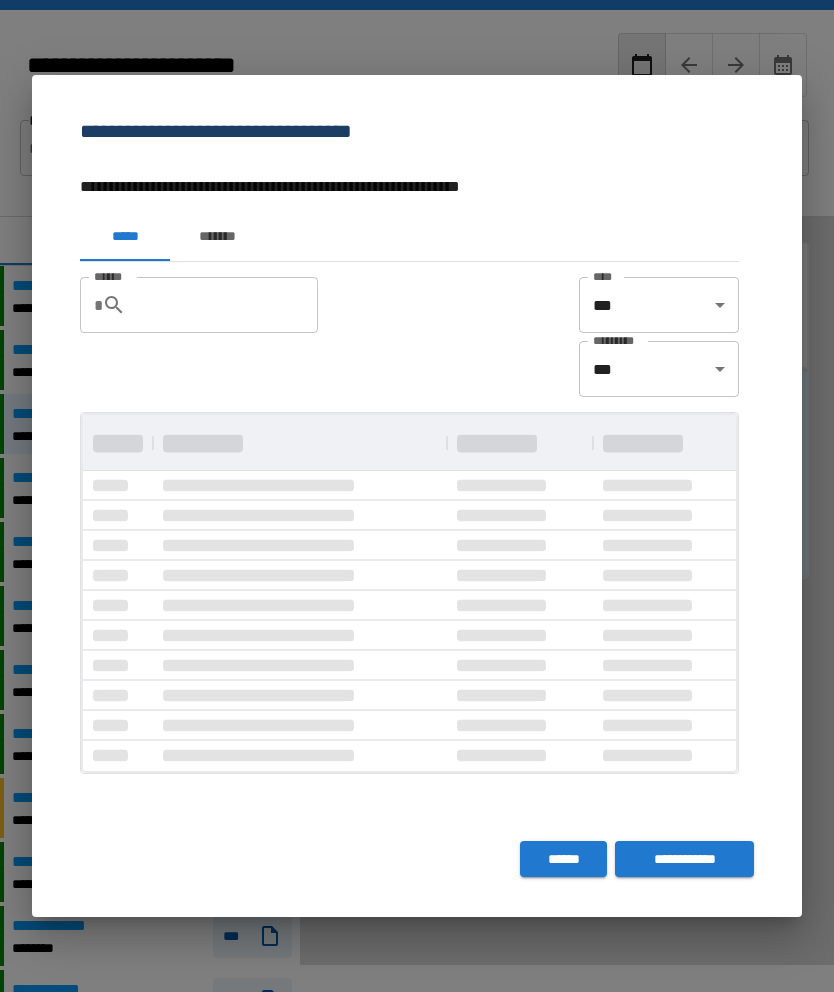 scroll, scrollTop: 1, scrollLeft: 1, axis: both 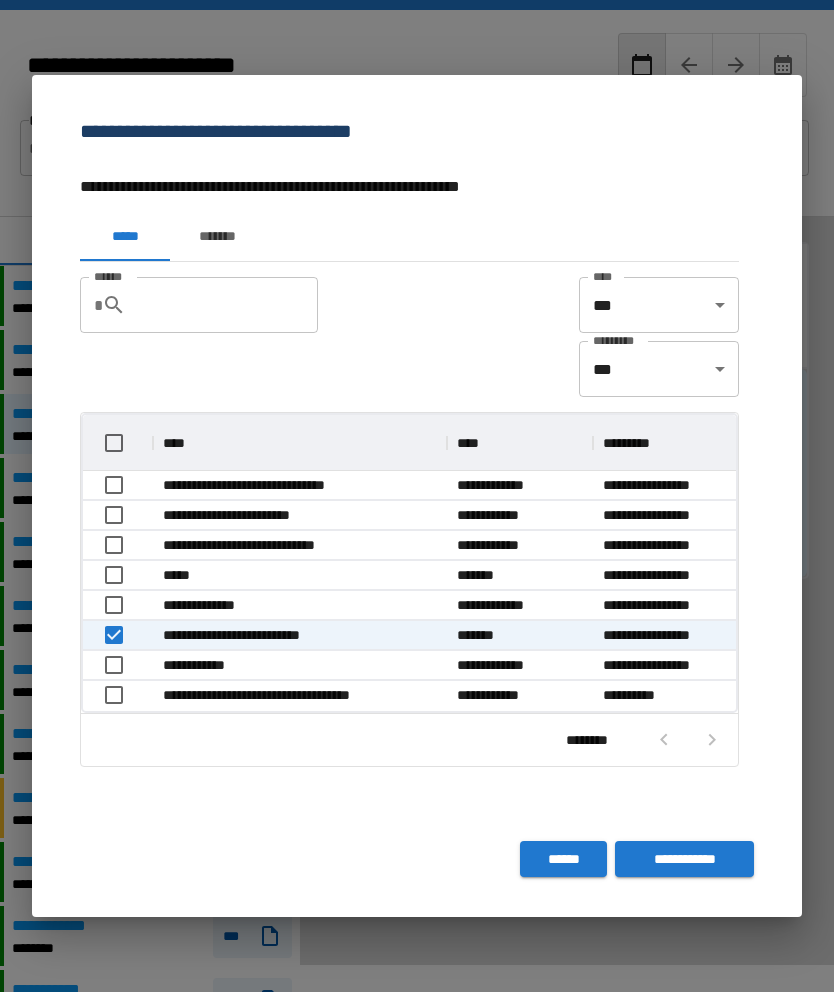click on "**********" at bounding box center (684, 859) 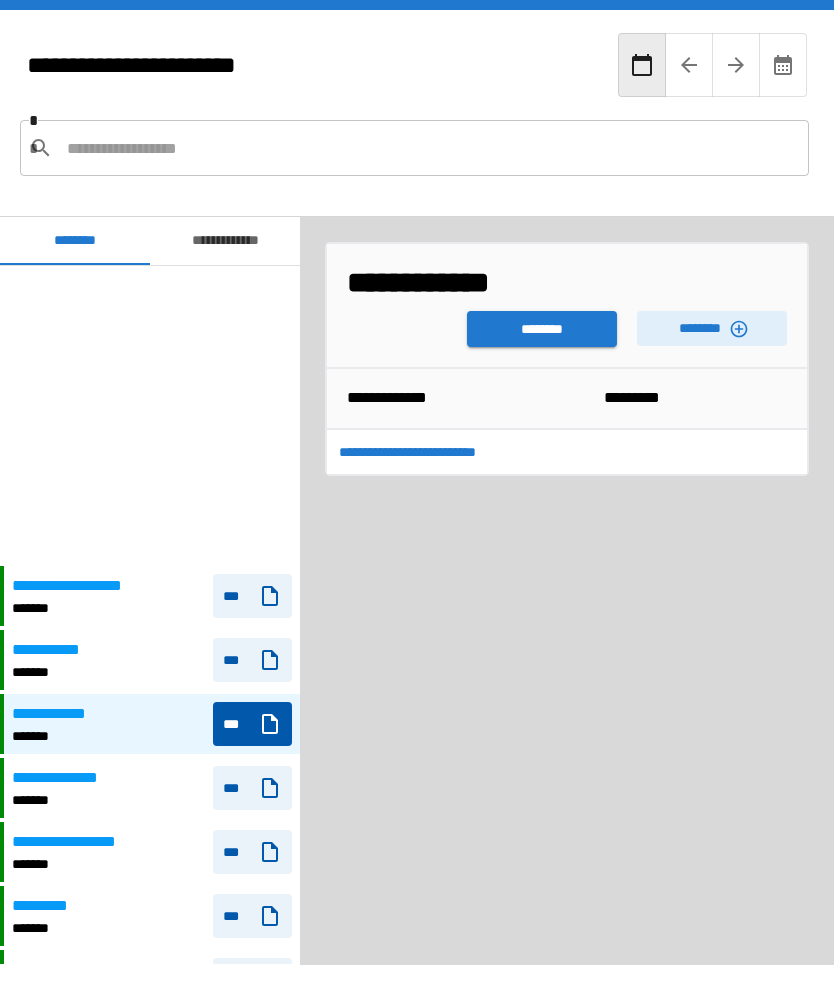 scroll, scrollTop: 300, scrollLeft: 0, axis: vertical 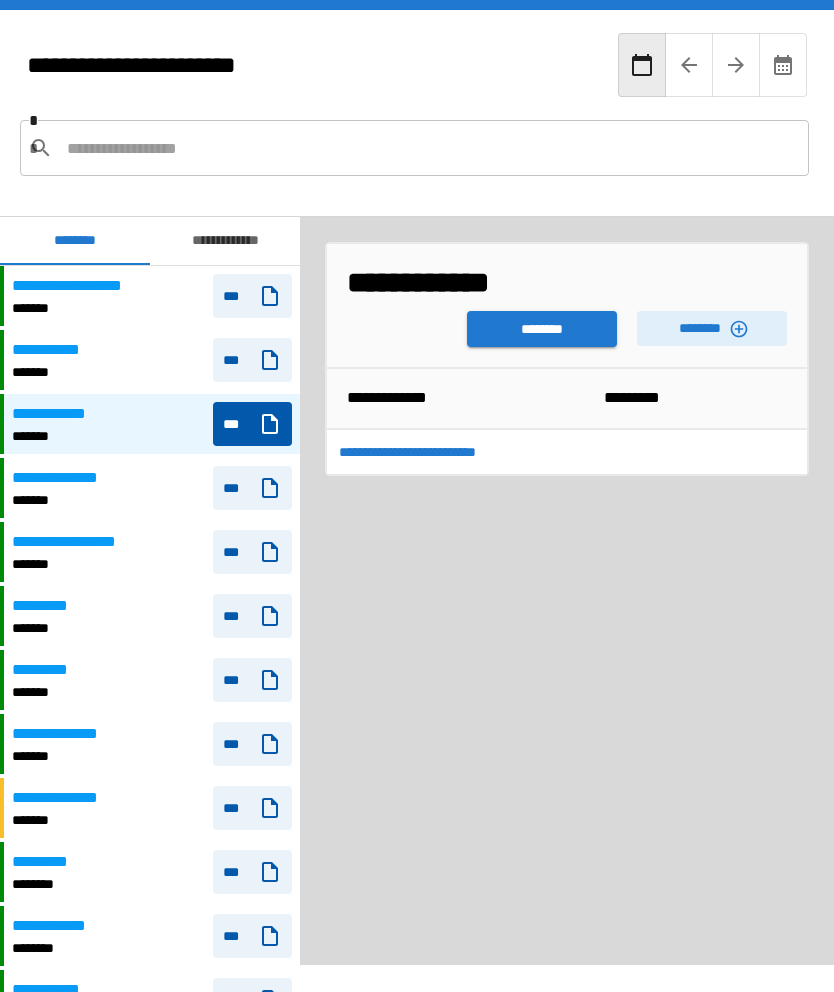 click on "********" at bounding box center (542, 329) 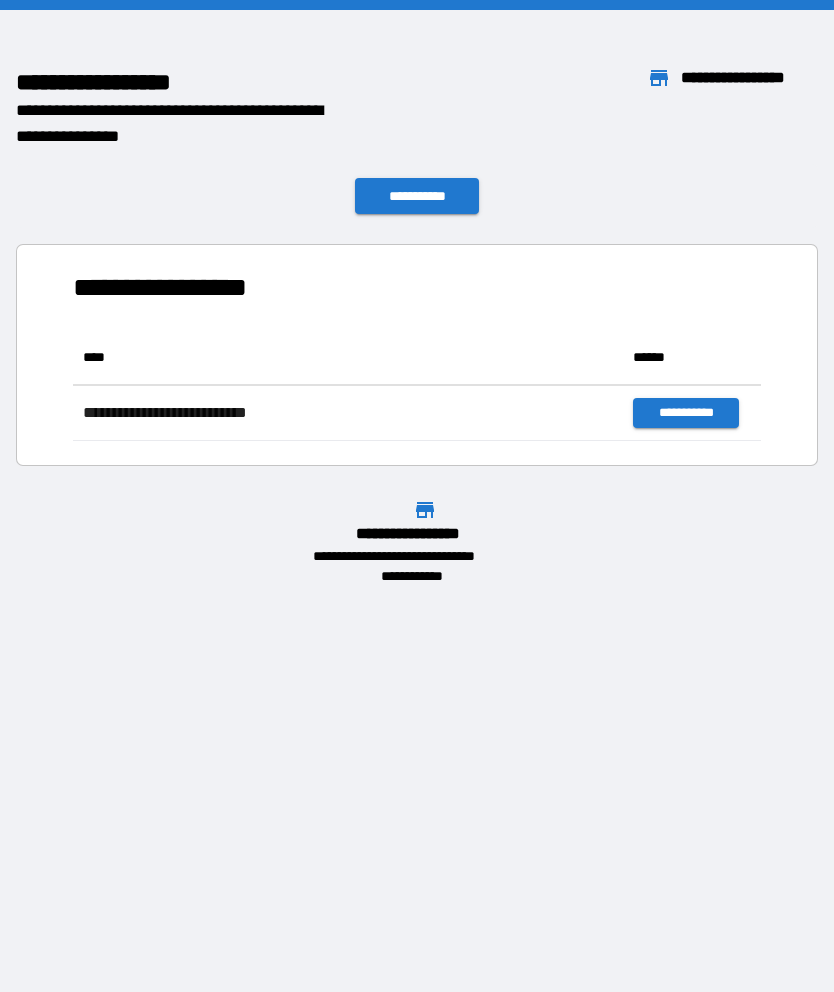 scroll, scrollTop: 1, scrollLeft: 1, axis: both 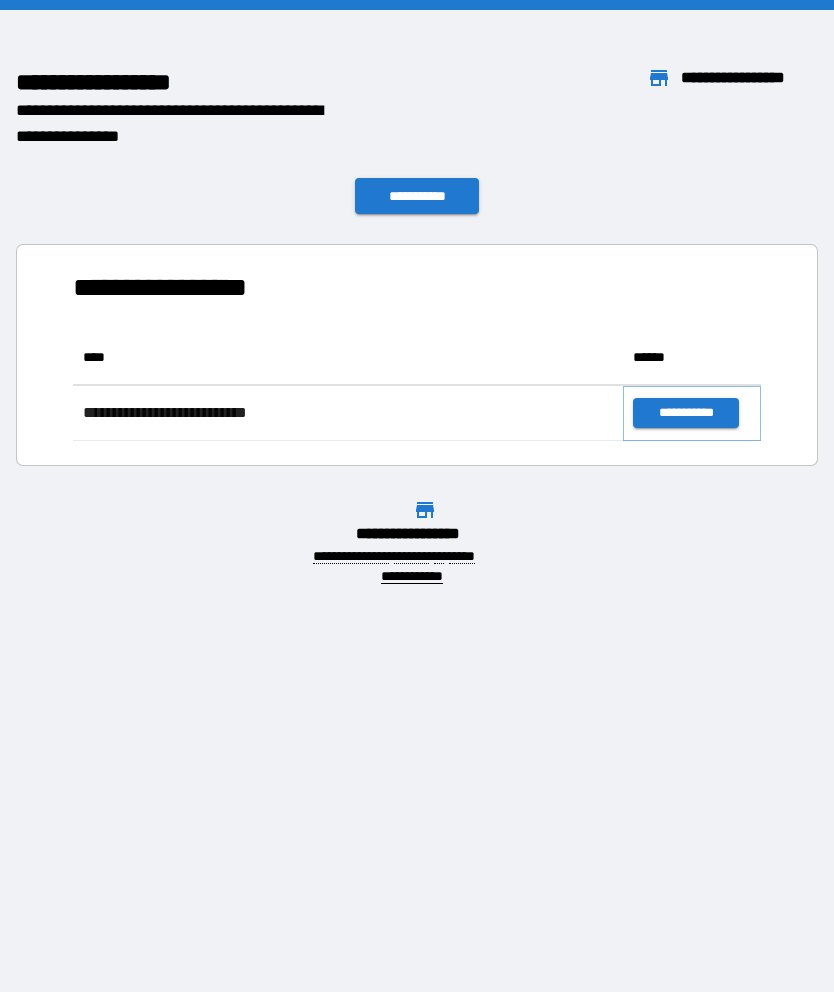 click on "**********" at bounding box center [685, 413] 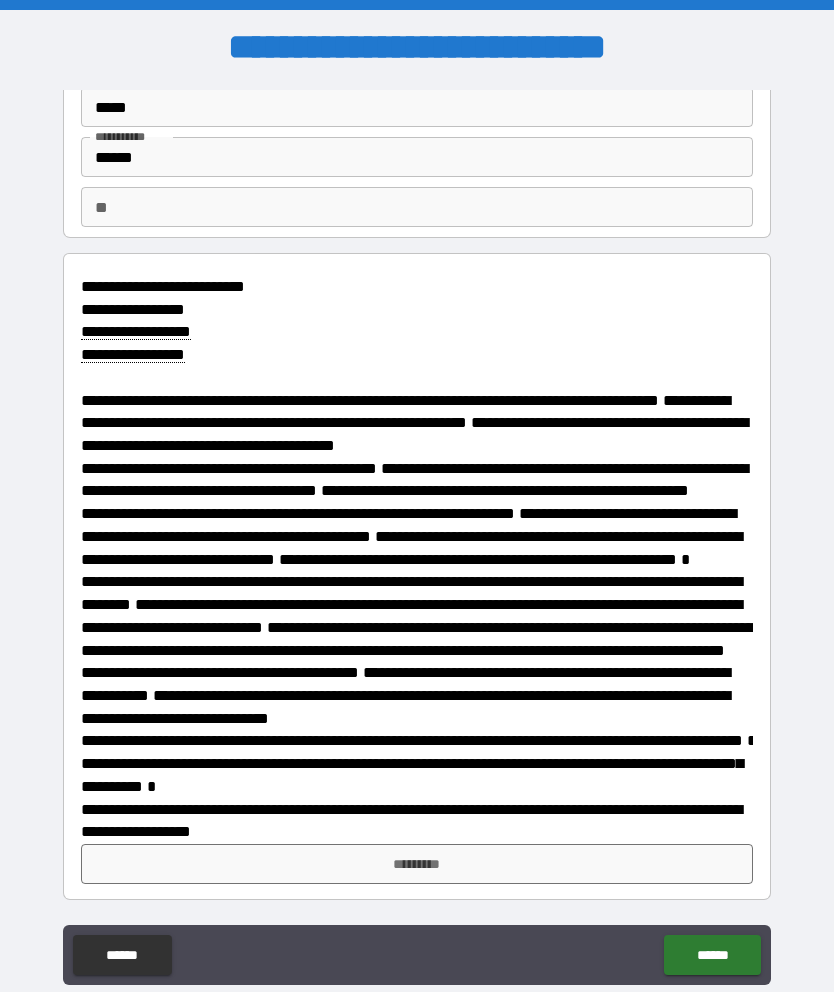 scroll, scrollTop: 144, scrollLeft: 0, axis: vertical 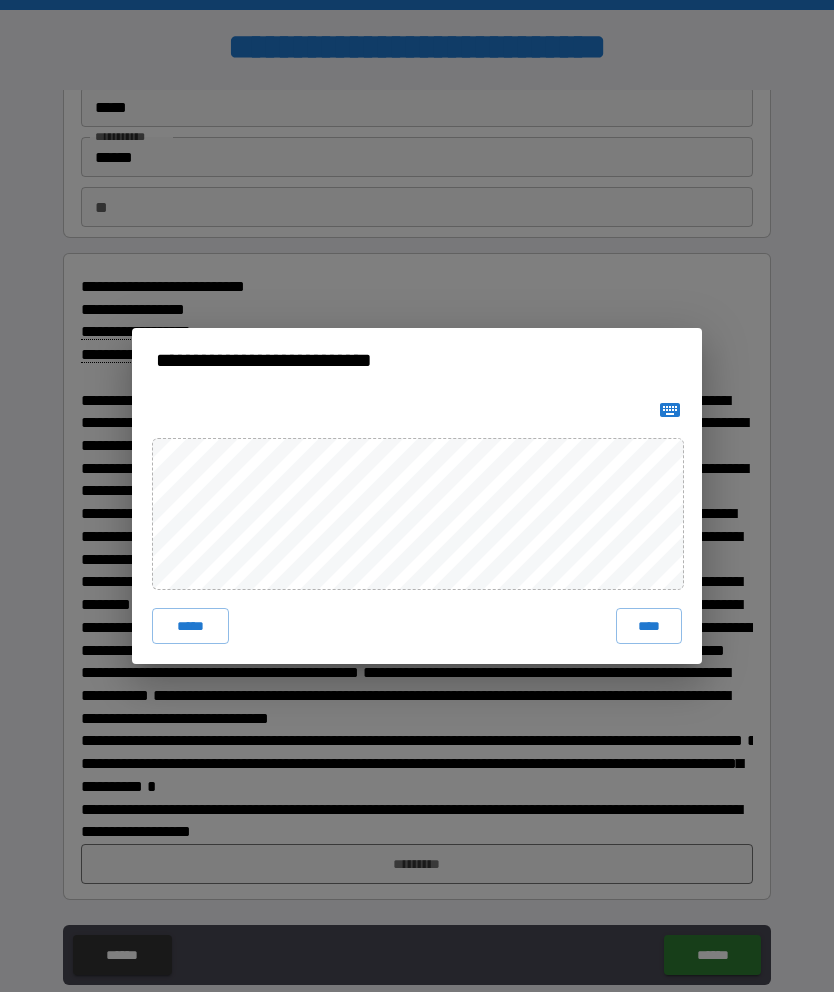 click on "*****" at bounding box center [190, 626] 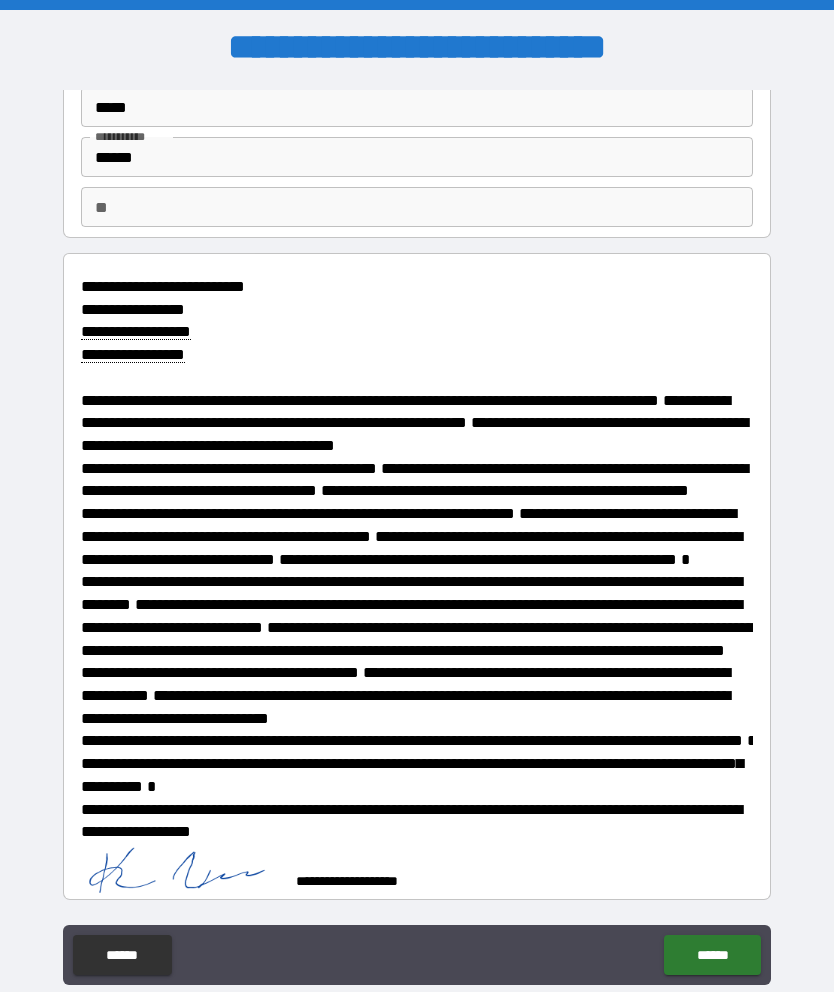 scroll, scrollTop: 134, scrollLeft: 0, axis: vertical 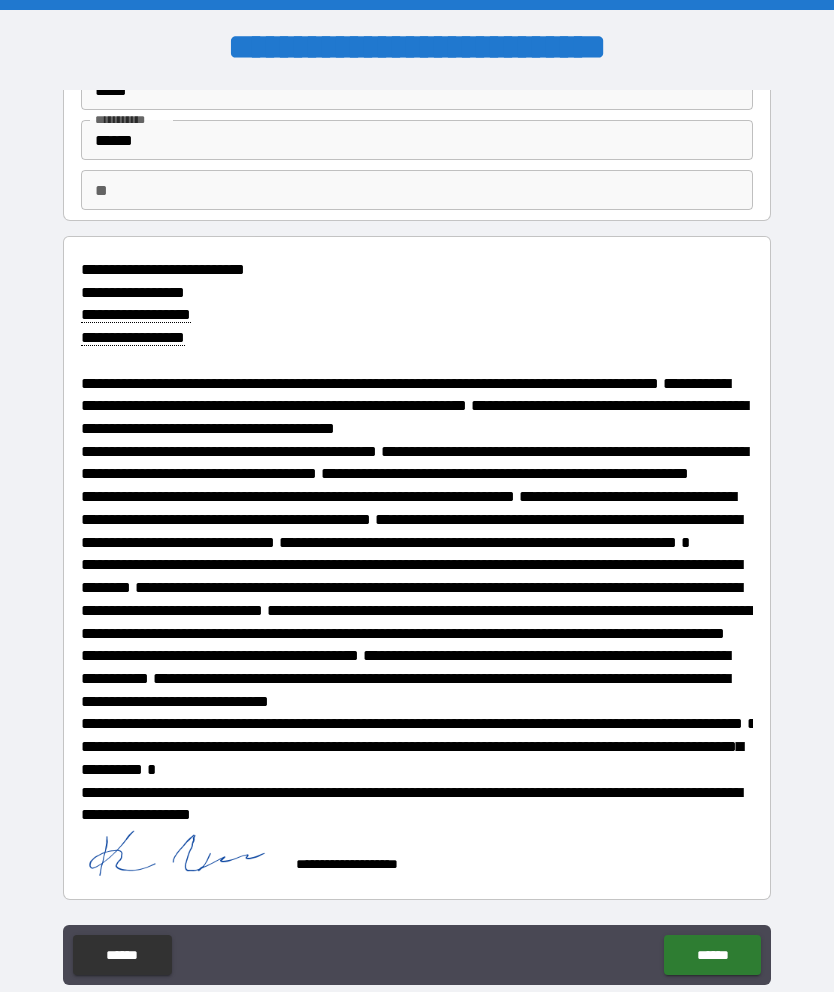 click on "******" at bounding box center [712, 955] 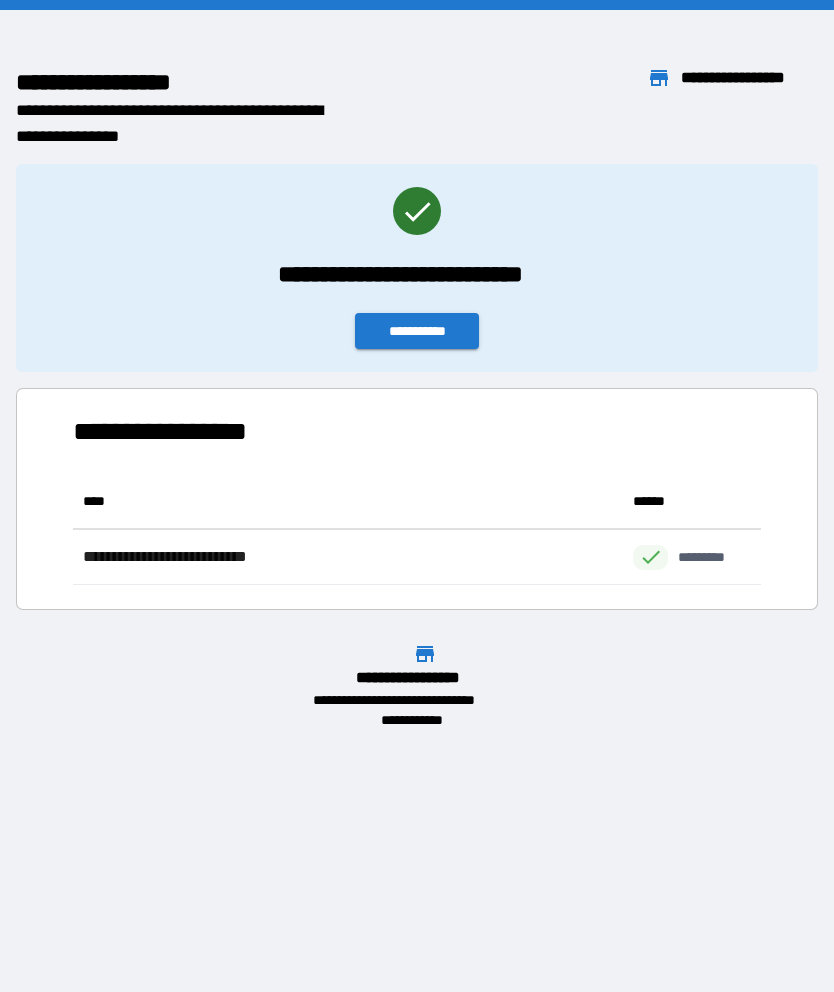 scroll, scrollTop: 111, scrollLeft: 688, axis: both 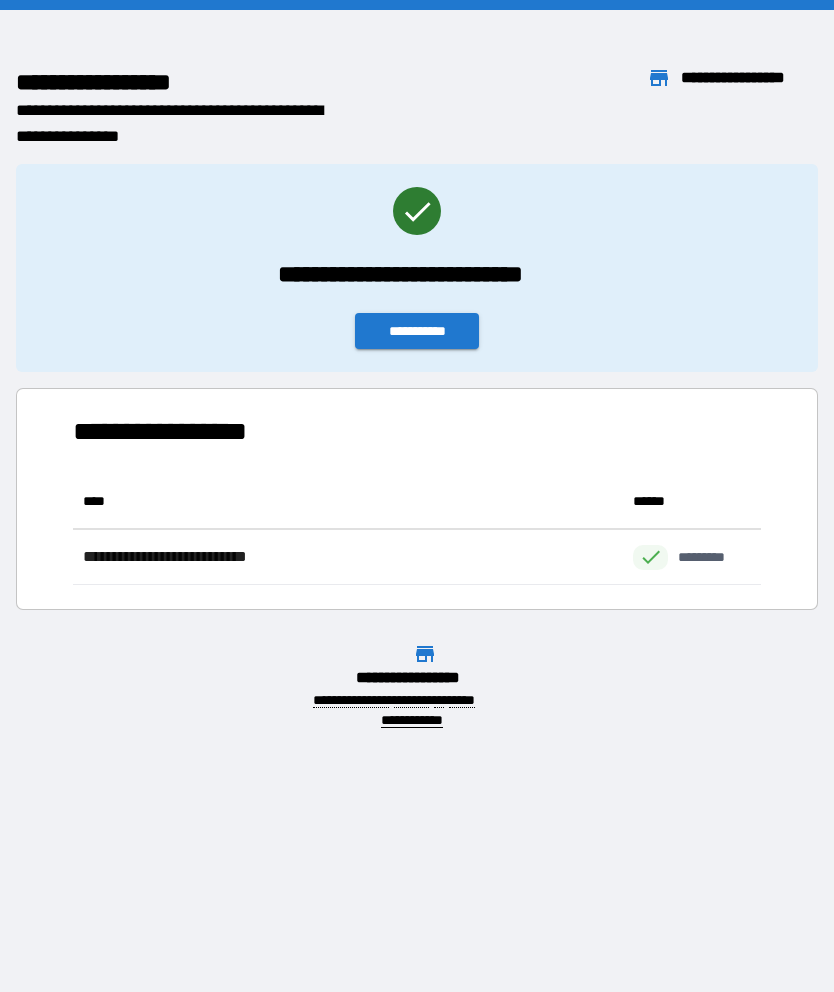 click on "**********" at bounding box center [417, 331] 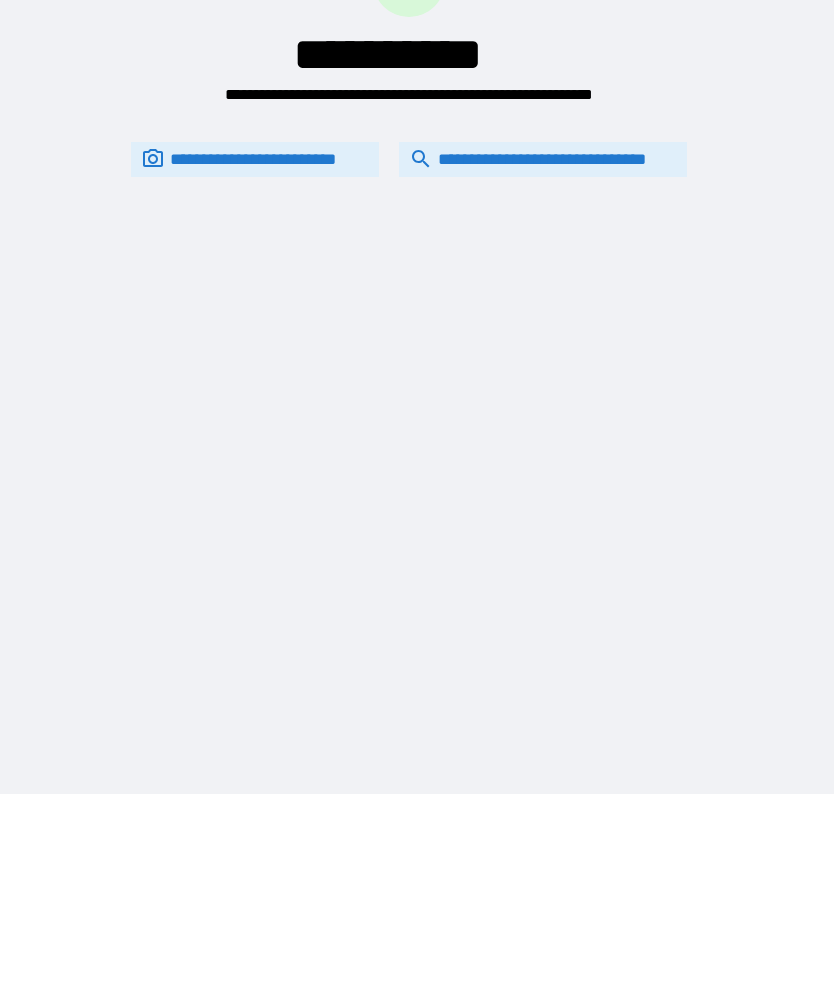 scroll, scrollTop: 0, scrollLeft: 0, axis: both 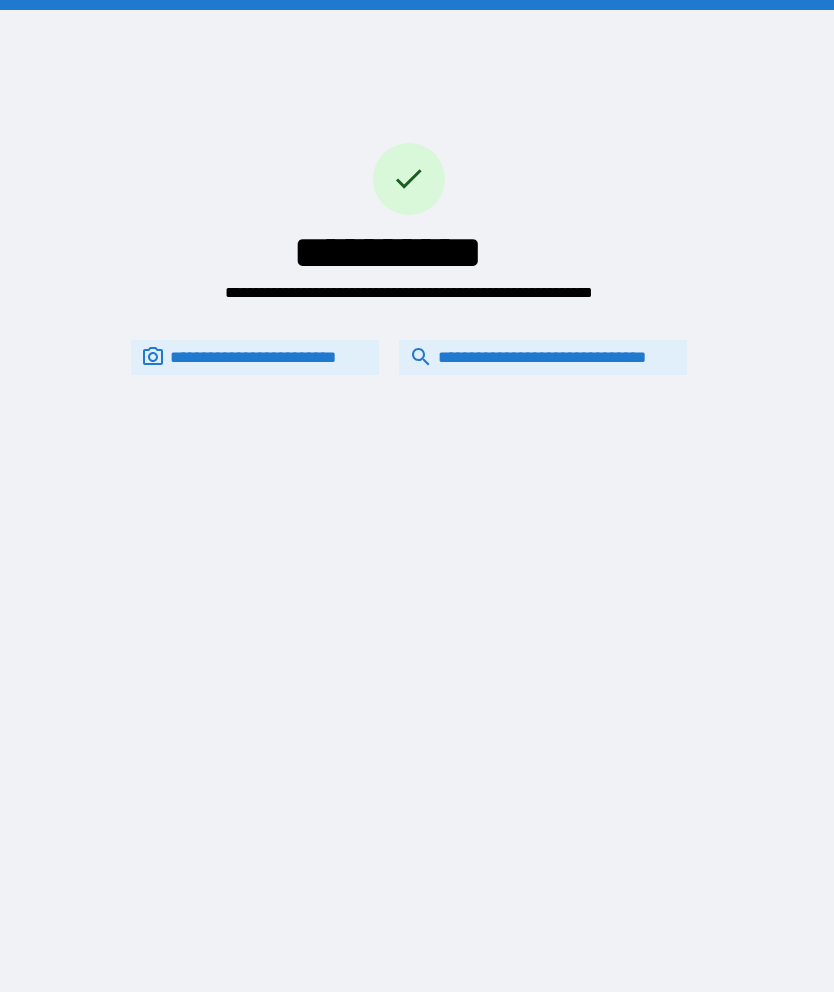 click on "**********" at bounding box center (409, 357) 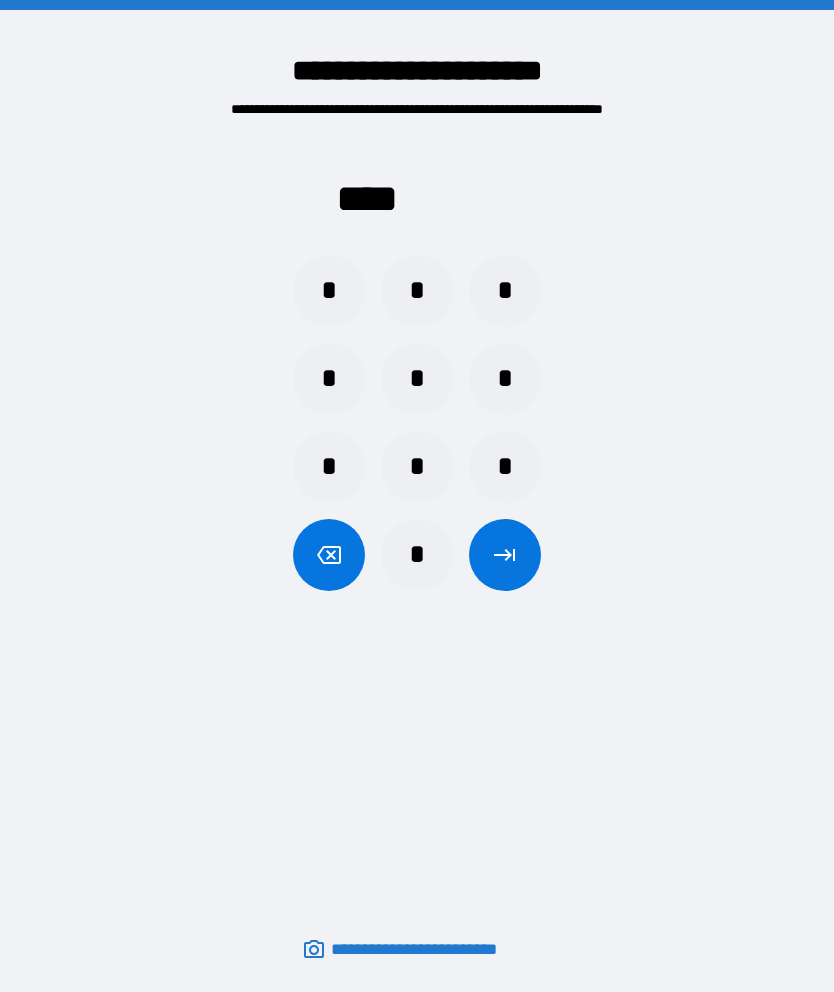 click on "*" at bounding box center [505, 291] 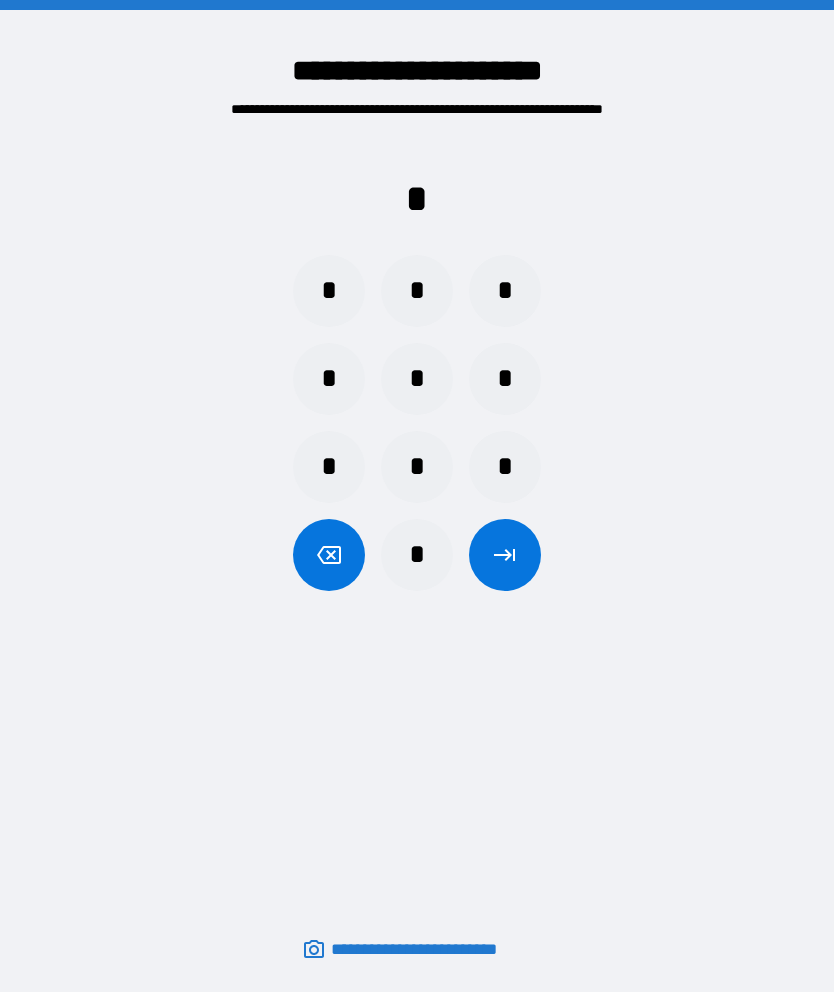 click on "*" at bounding box center [329, 291] 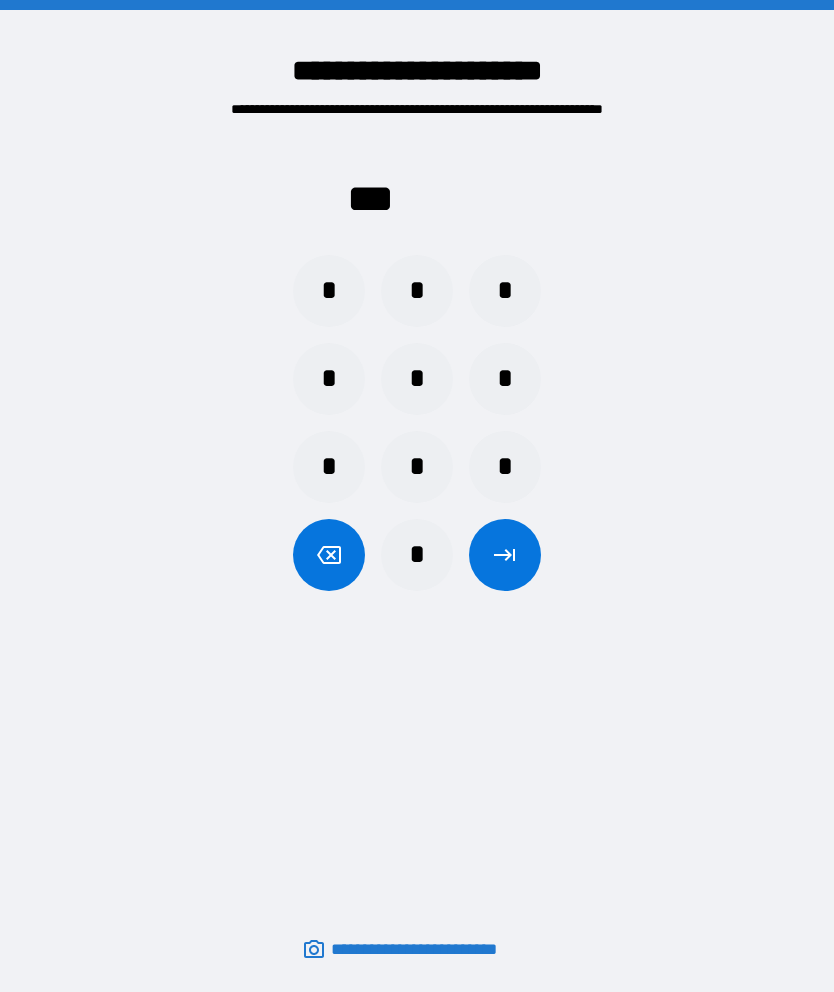 click on "*" at bounding box center [417, 467] 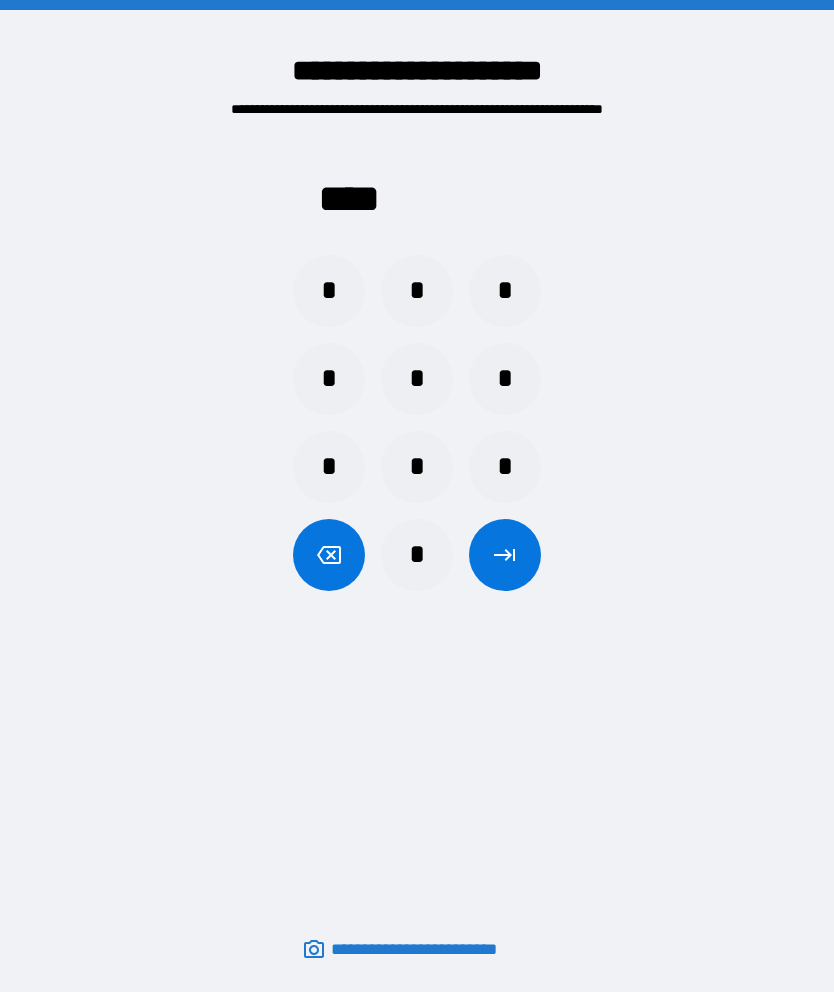 click at bounding box center [505, 555] 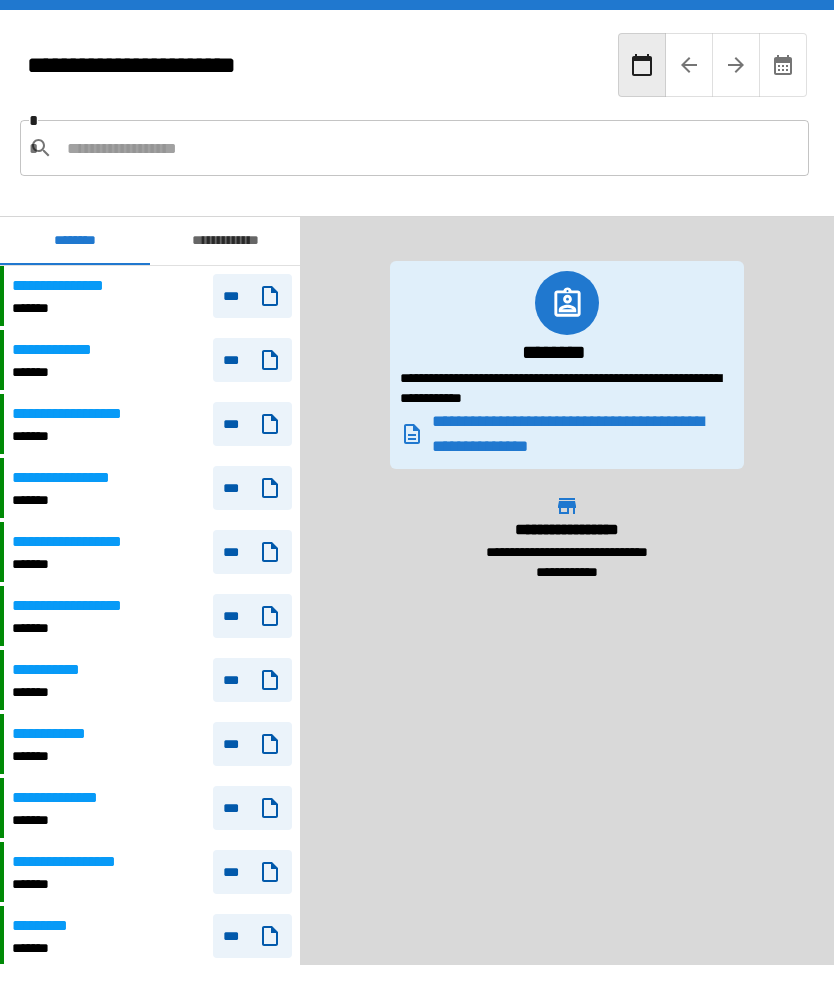 scroll, scrollTop: 300, scrollLeft: 0, axis: vertical 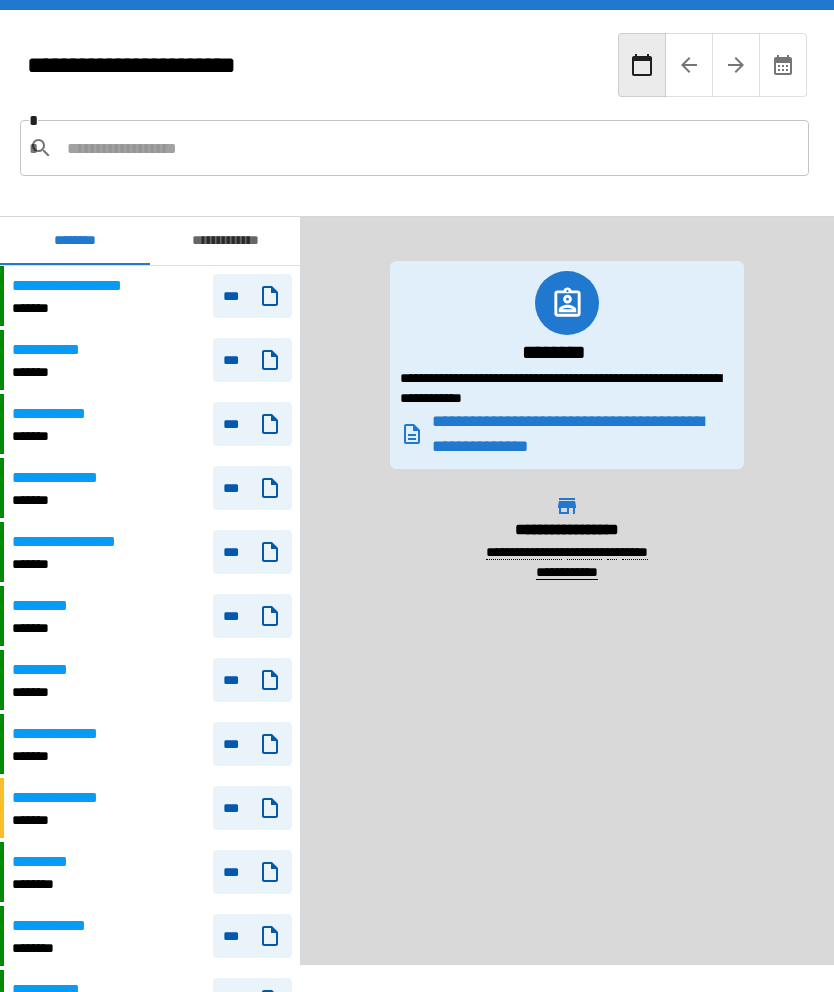 click on "**********" at bounding box center (152, 488) 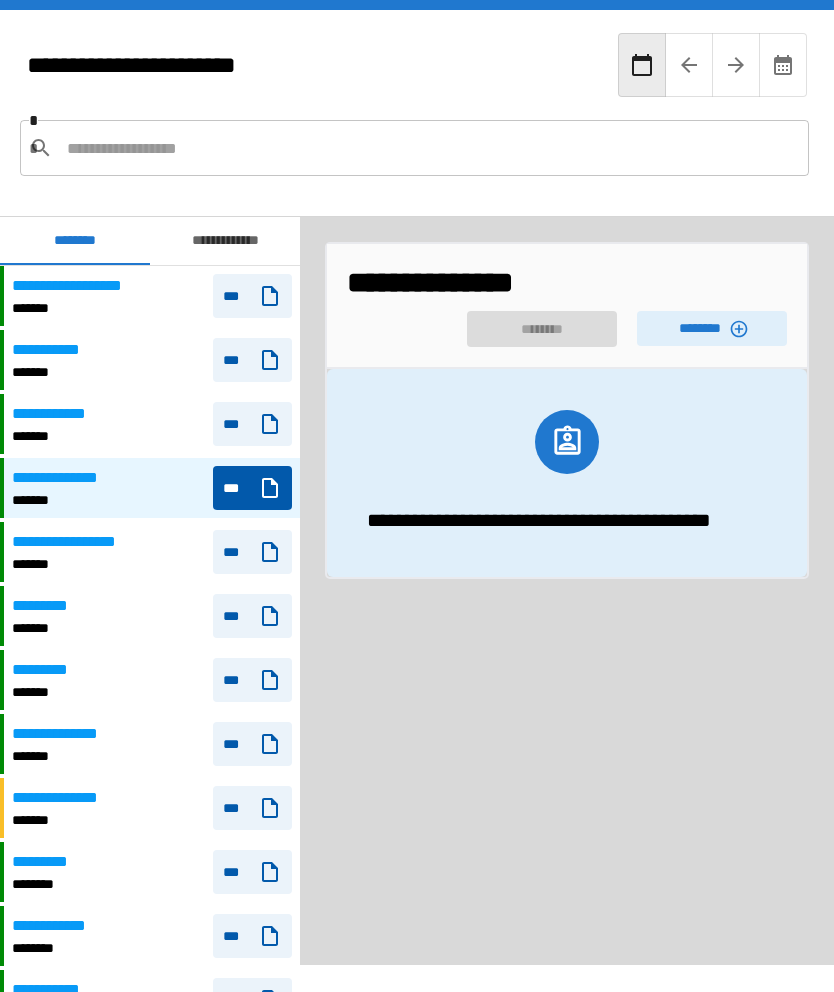 click on "********" at bounding box center (712, 328) 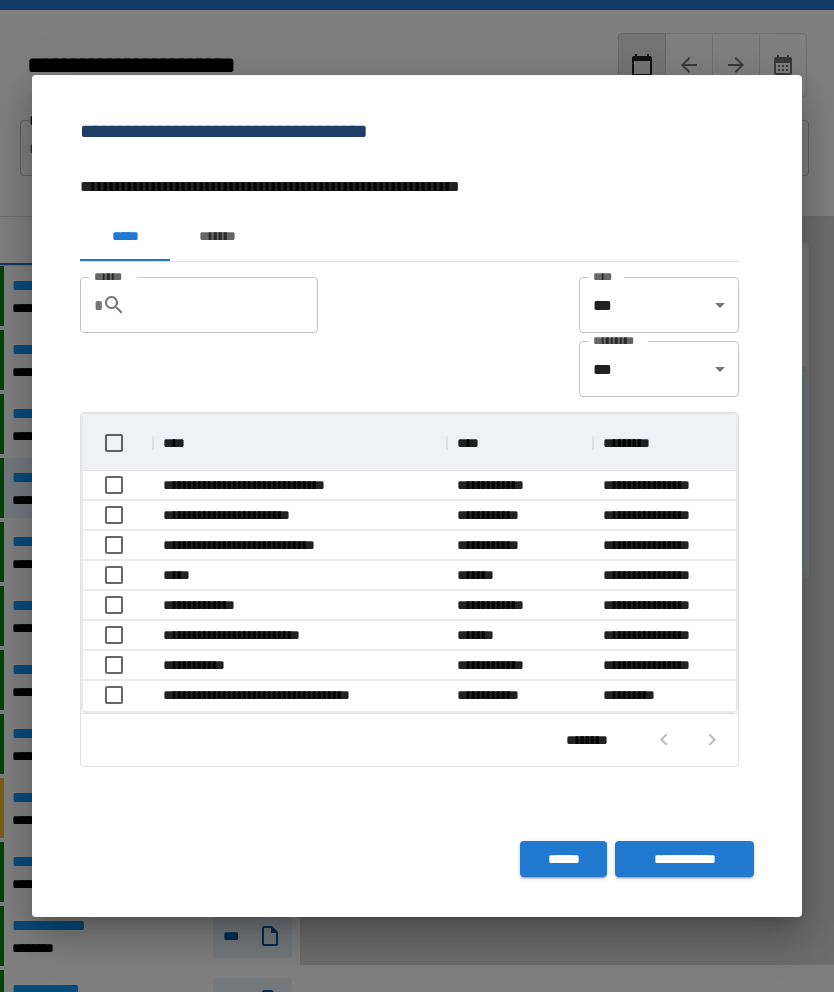 scroll, scrollTop: 1, scrollLeft: 1, axis: both 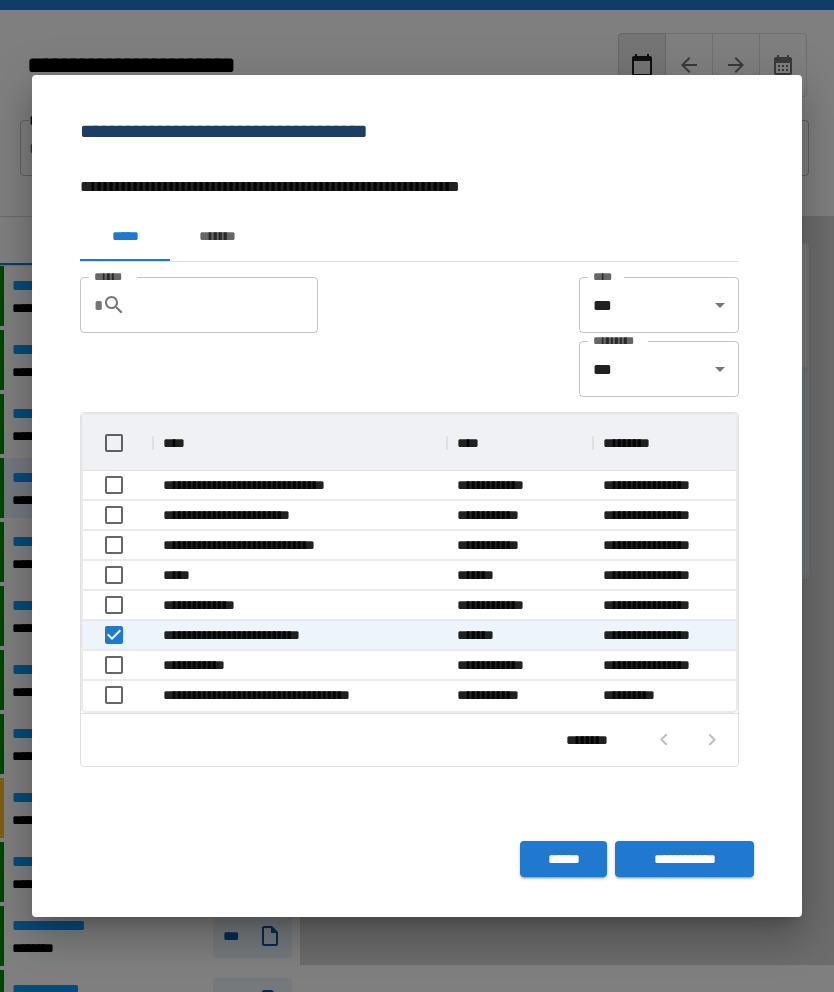 click on "**********" at bounding box center [684, 859] 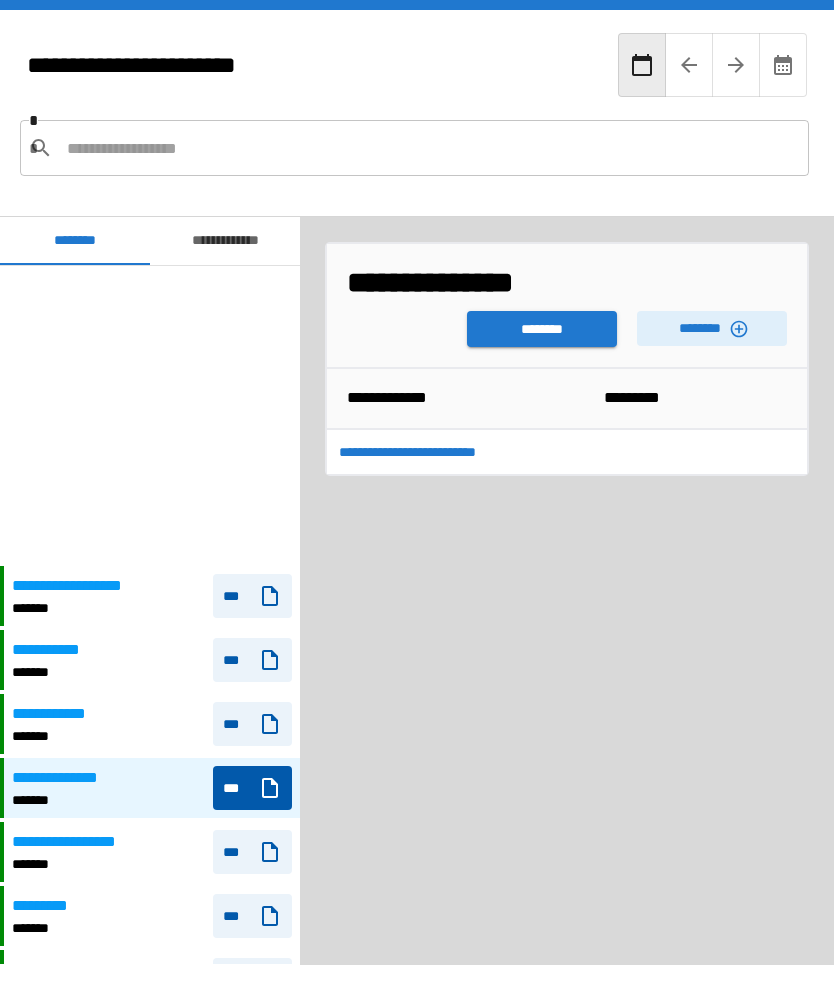 scroll, scrollTop: 300, scrollLeft: 0, axis: vertical 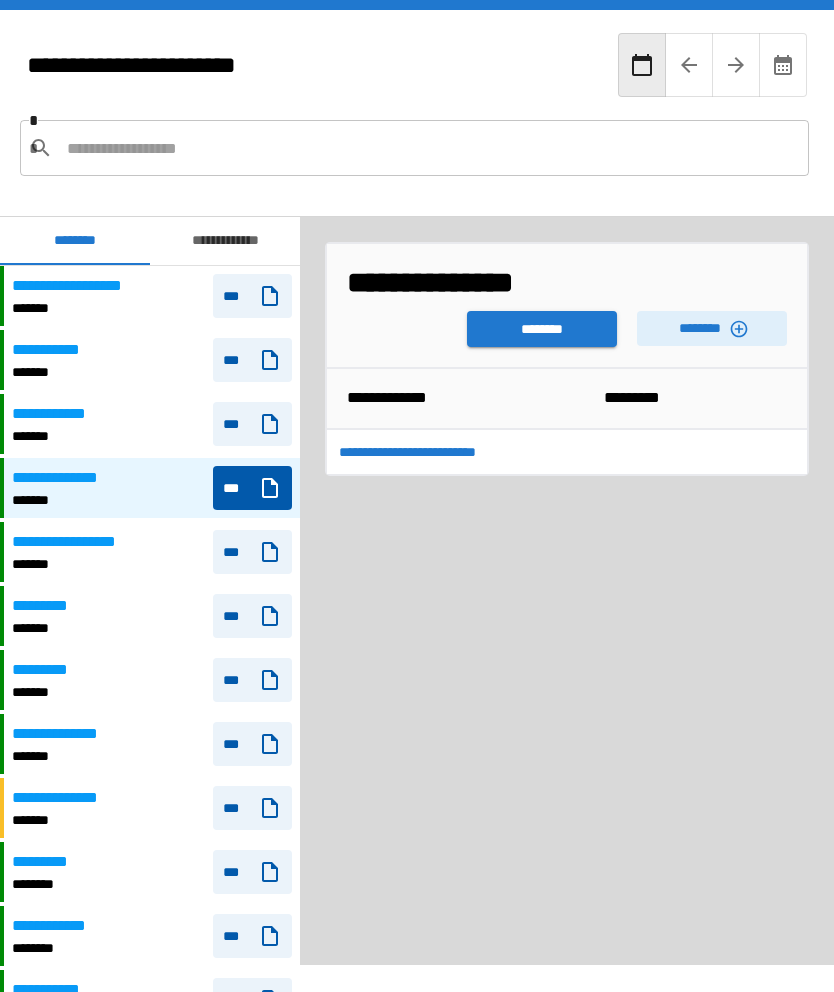 click on "********" at bounding box center (542, 329) 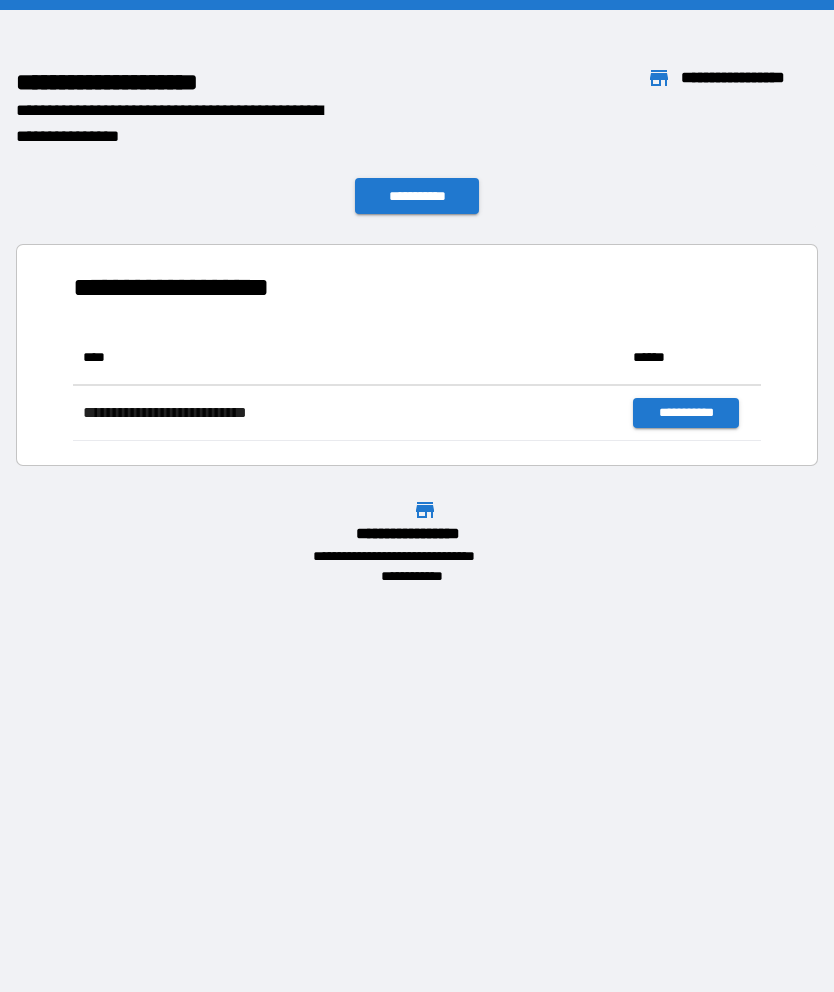 scroll, scrollTop: 1, scrollLeft: 1, axis: both 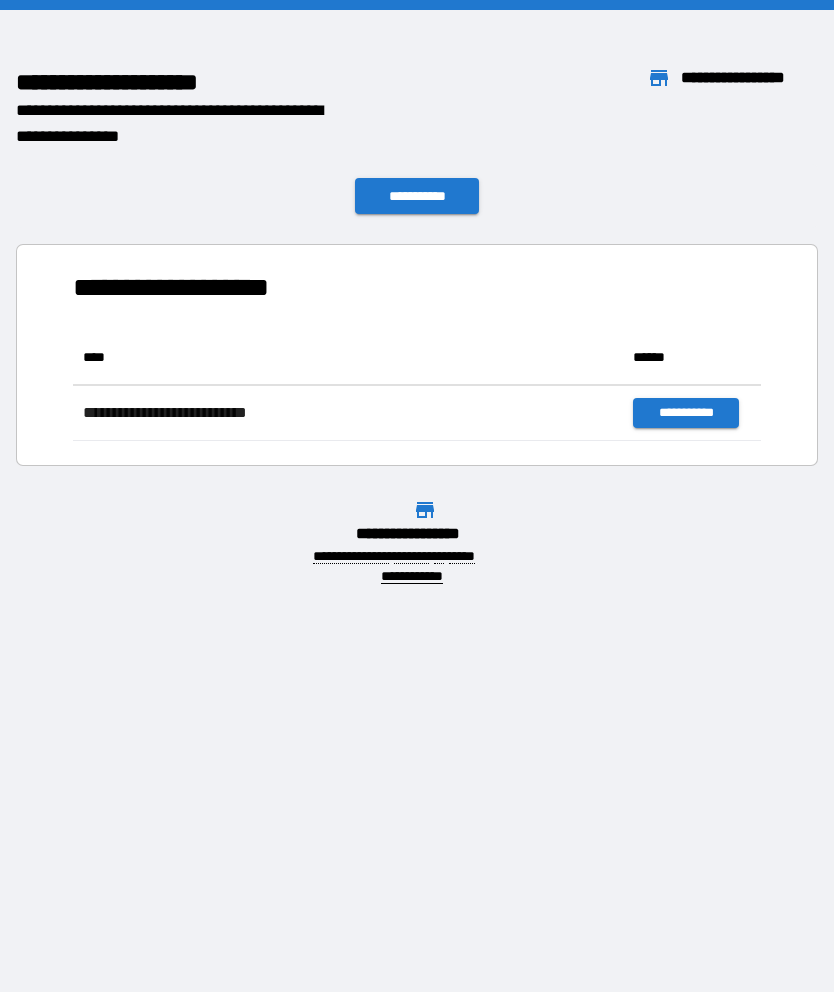 click on "**********" at bounding box center [685, 413] 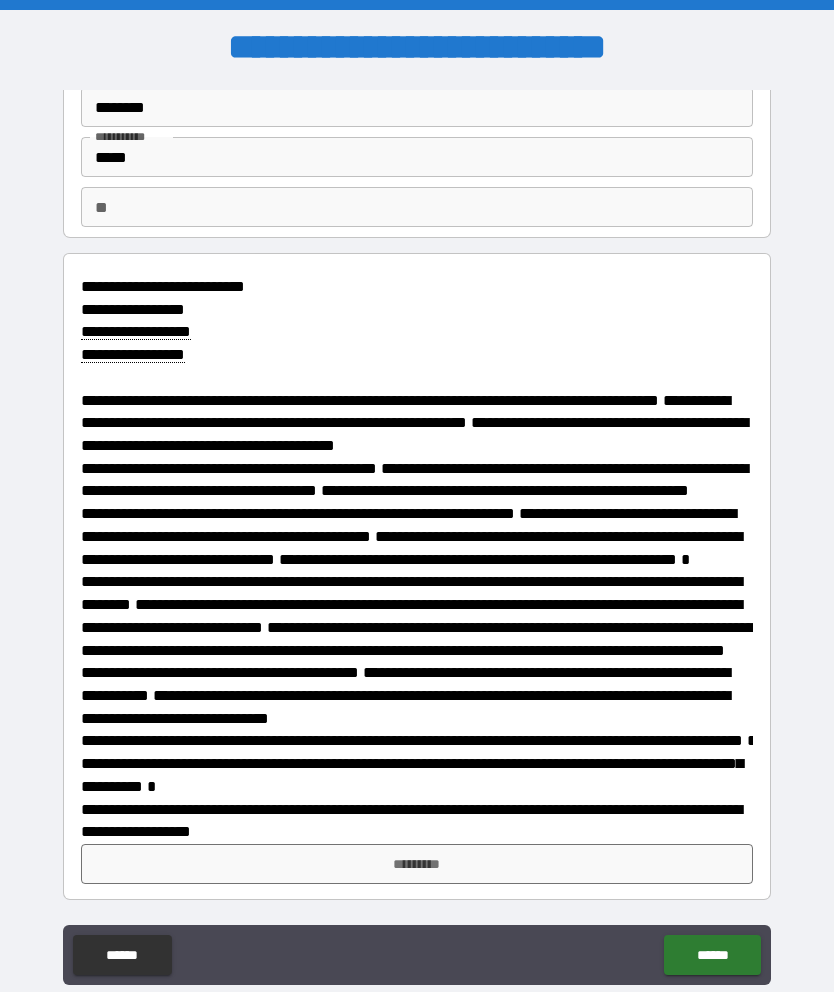scroll, scrollTop: 144, scrollLeft: 0, axis: vertical 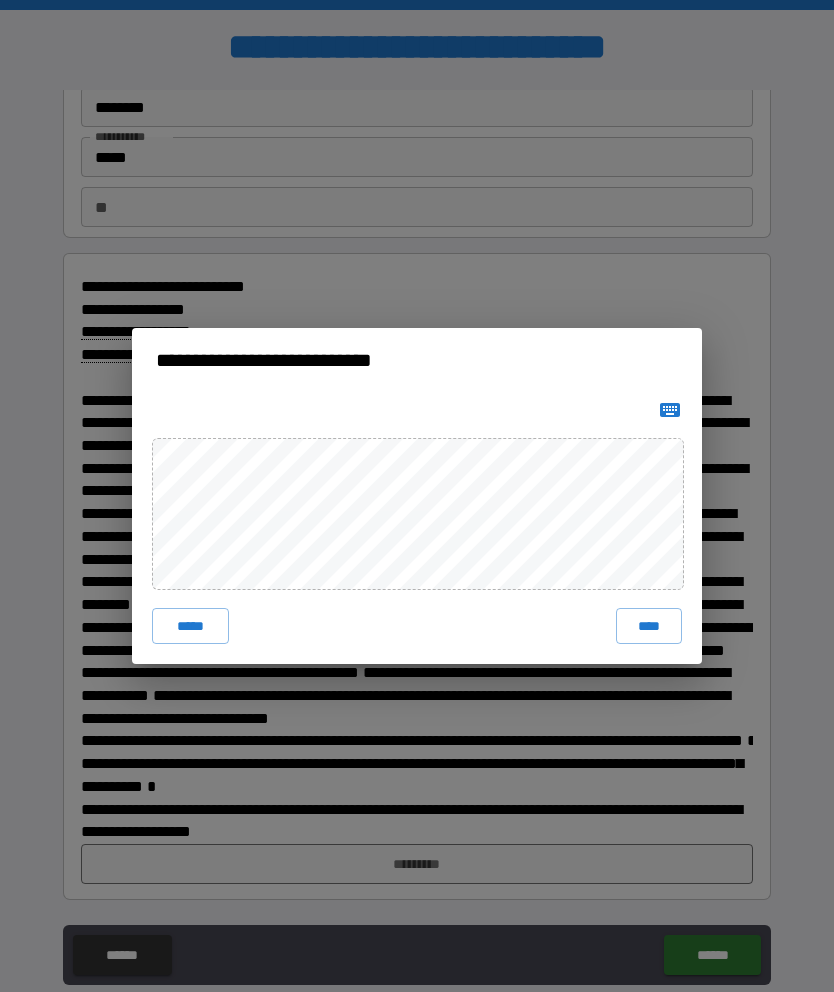 click on "****" at bounding box center [649, 626] 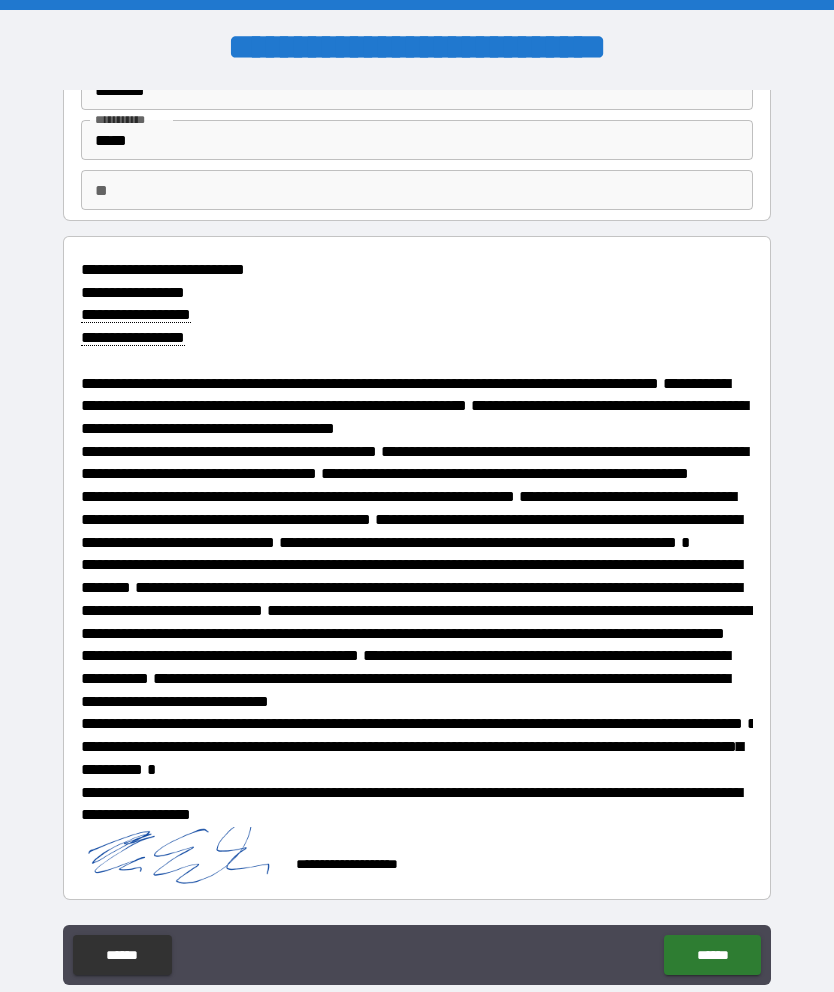 scroll, scrollTop: 162, scrollLeft: 0, axis: vertical 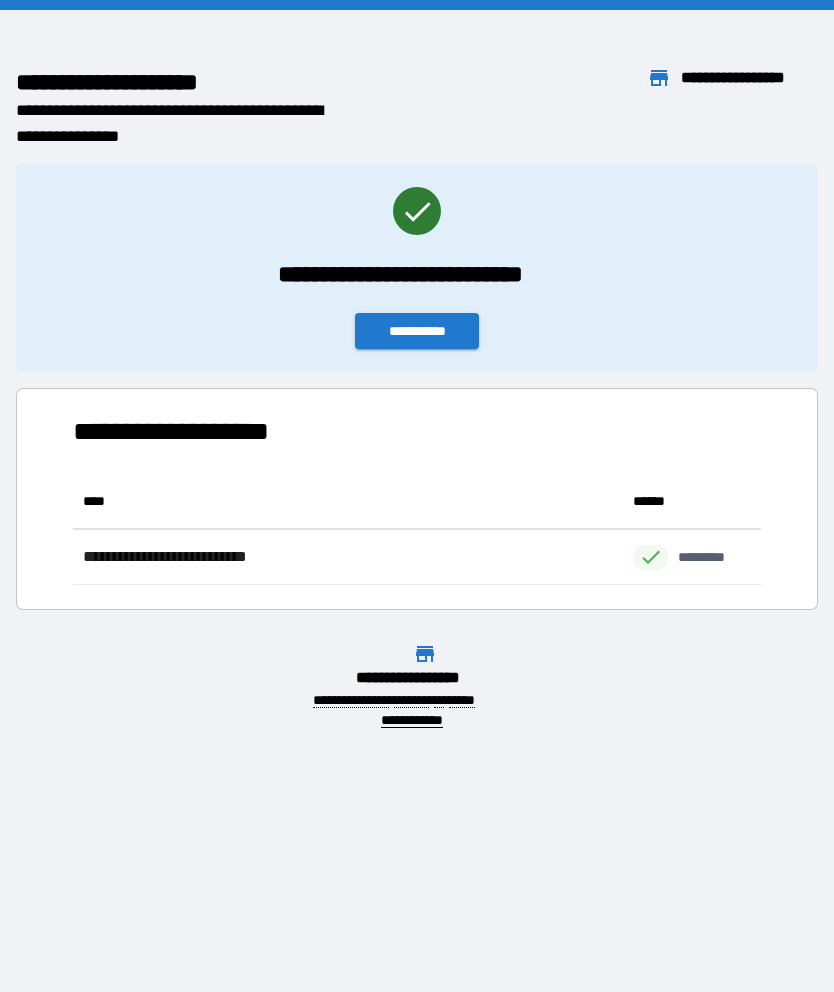 click on "[FIRST] [LAST] [EMAIL]   [PHONE]" at bounding box center [417, 491] 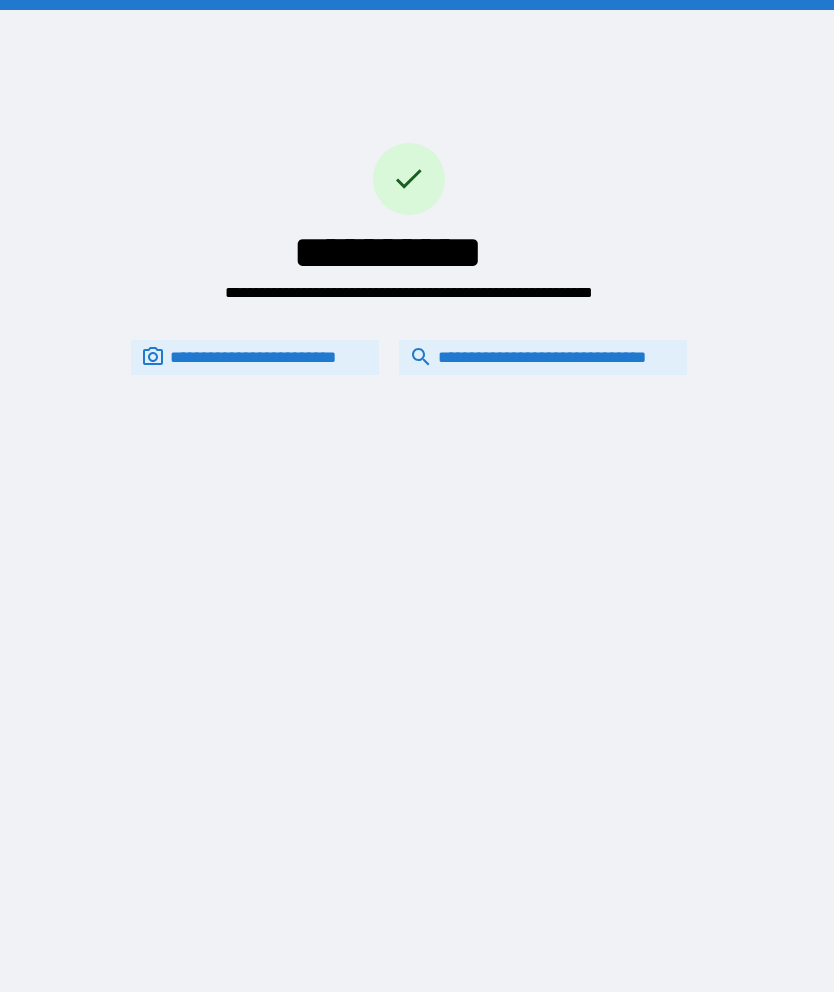 click on "**********" at bounding box center (543, 357) 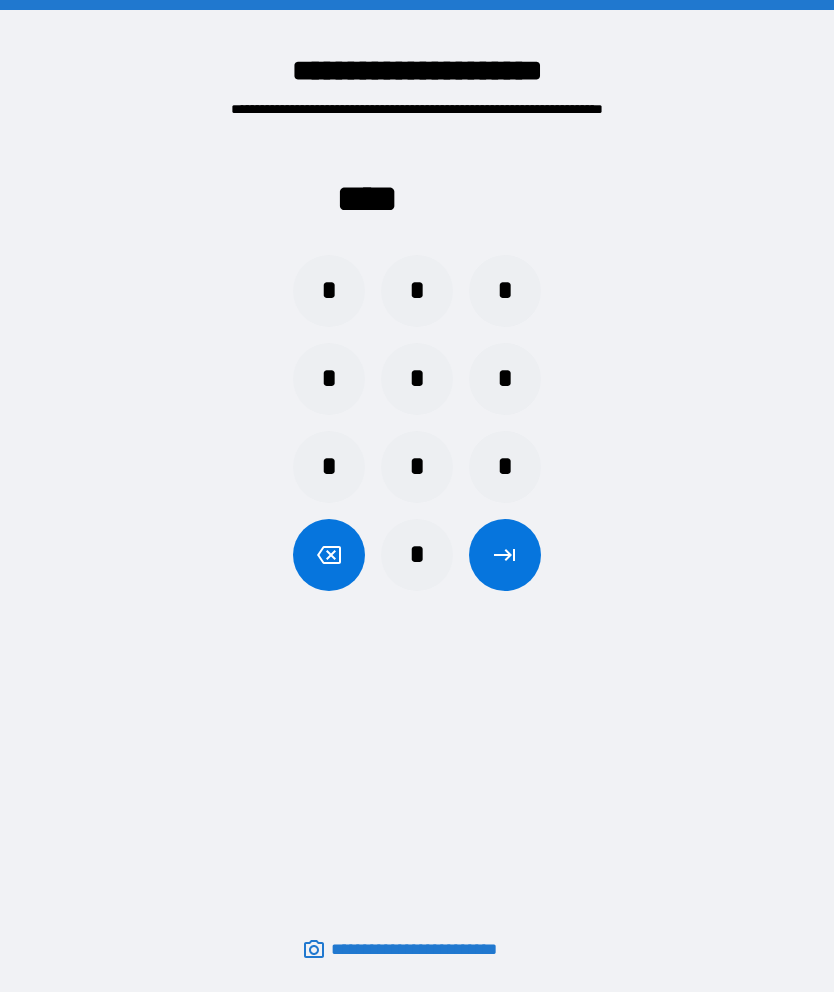 click on "*" at bounding box center [505, 291] 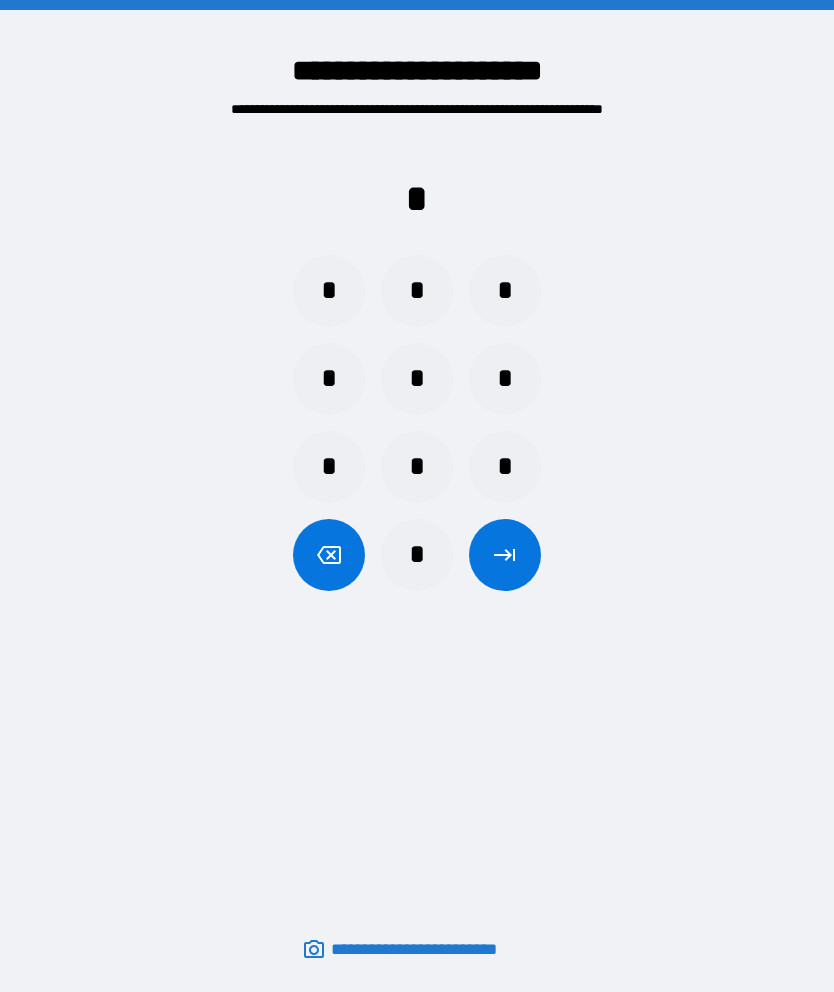 click on "*" at bounding box center [329, 291] 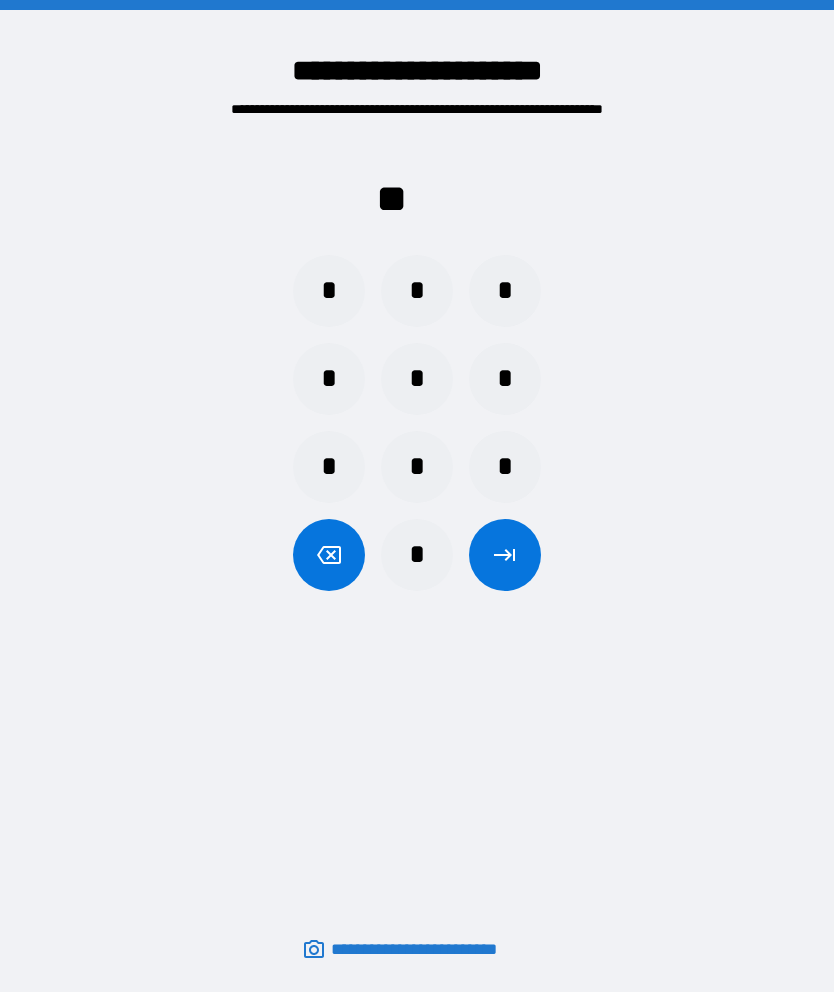 click on "*" at bounding box center (417, 291) 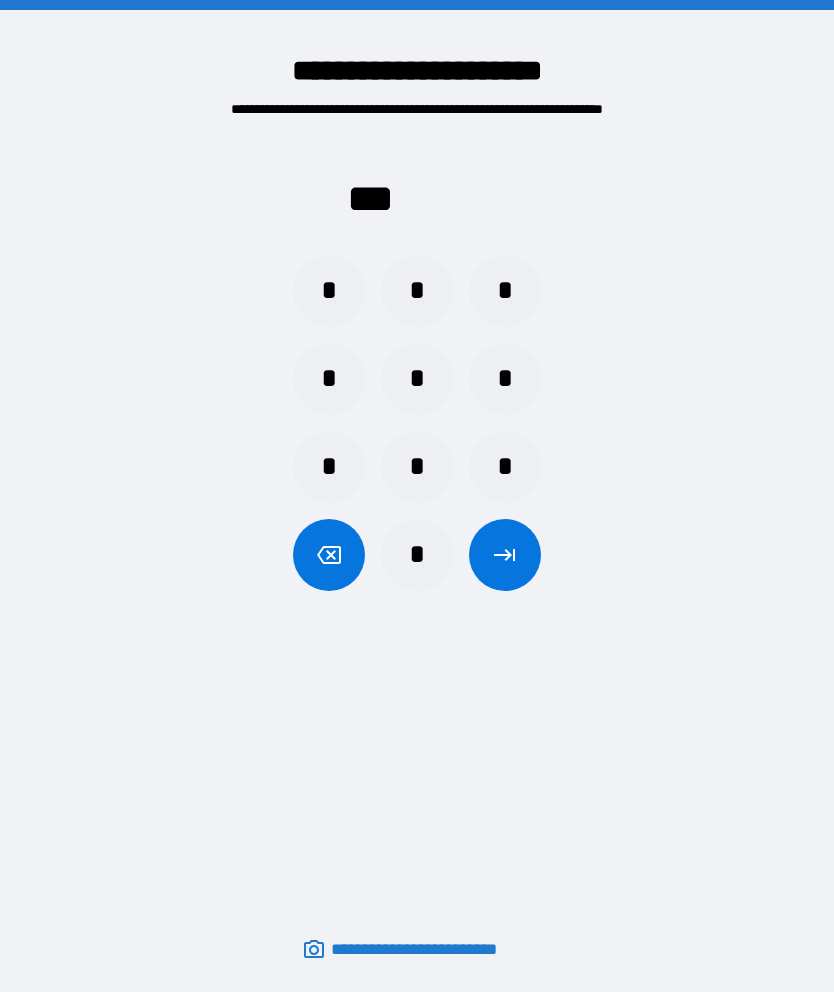 click on "*" at bounding box center [417, 467] 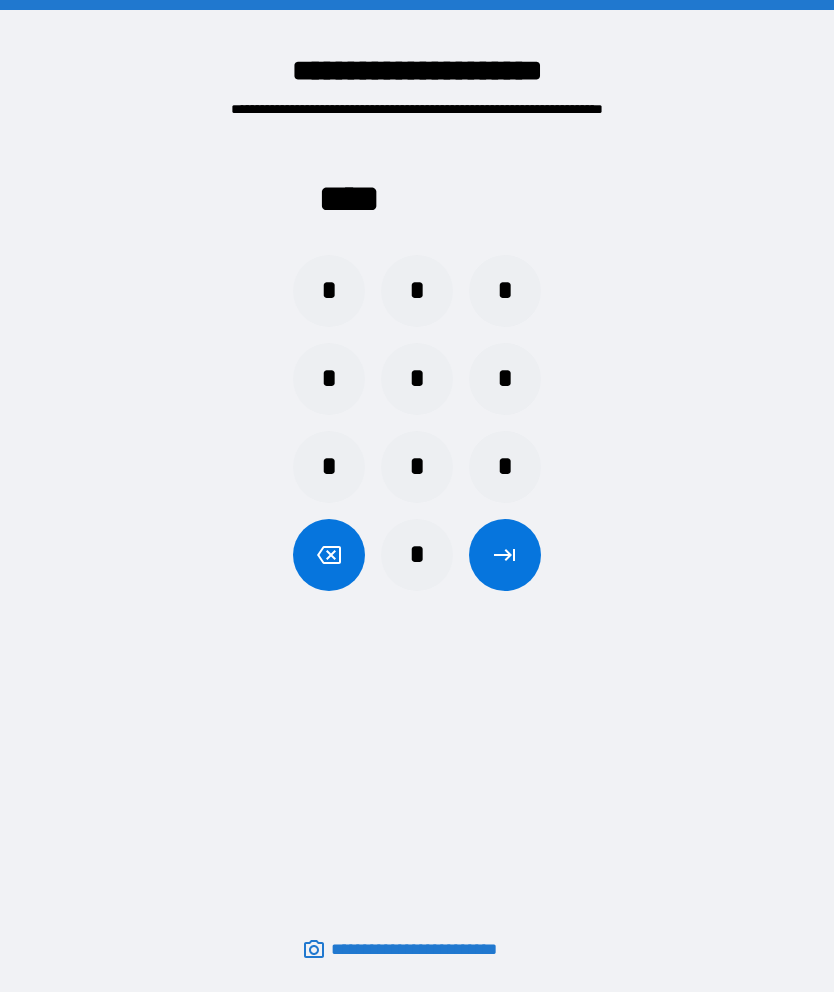 click at bounding box center (505, 555) 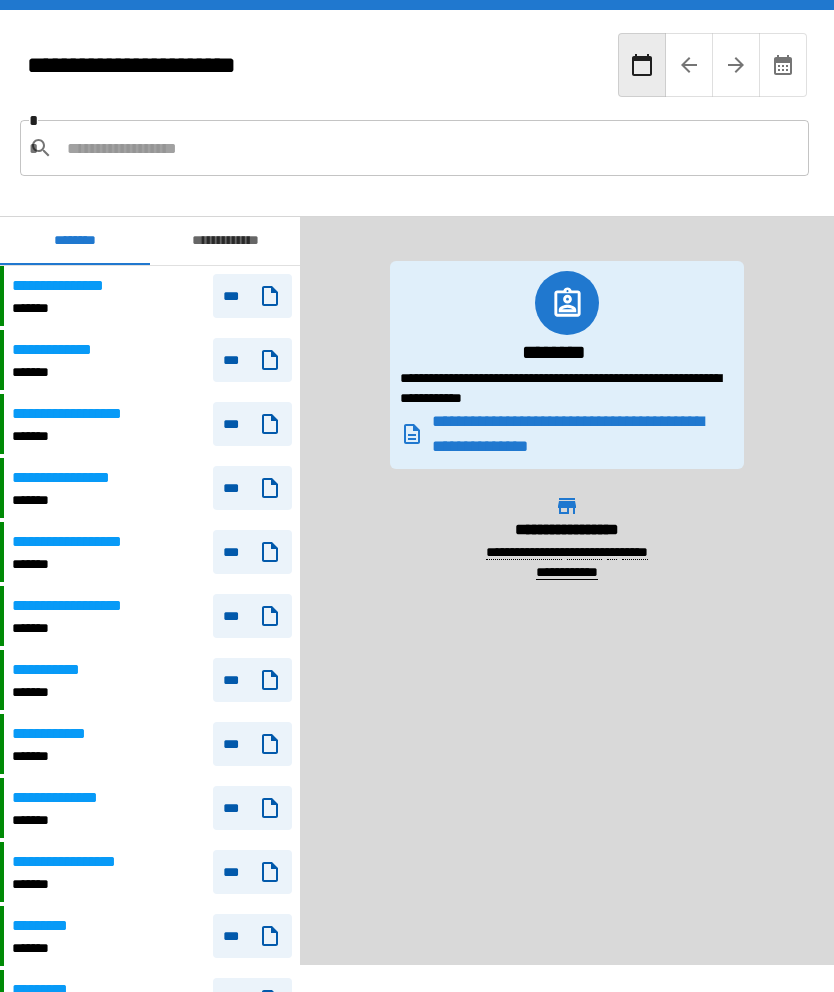 scroll, scrollTop: 0, scrollLeft: 0, axis: both 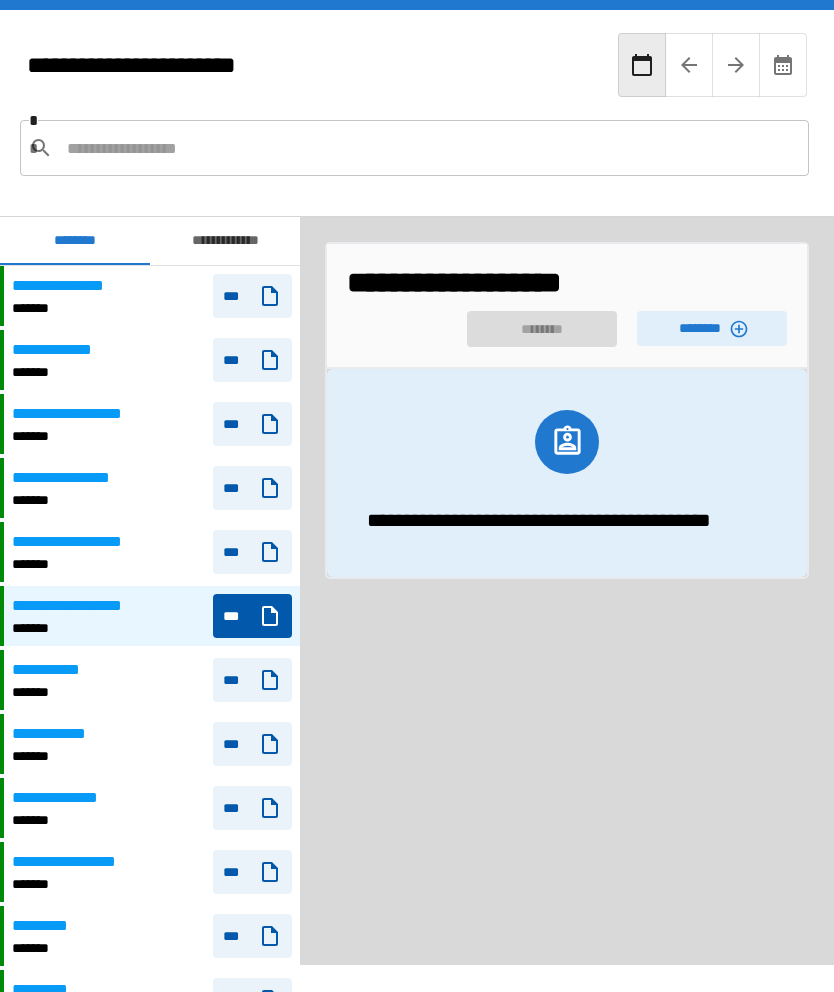 click on "********" at bounding box center [712, 328] 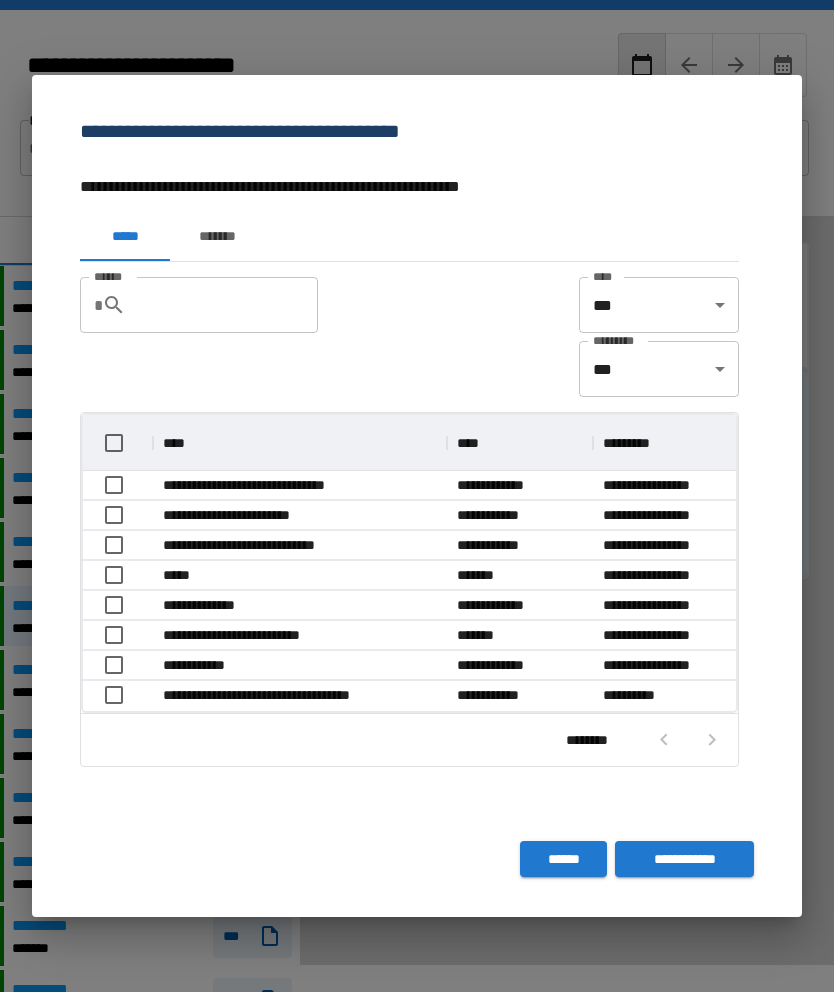 scroll, scrollTop: 1, scrollLeft: 1, axis: both 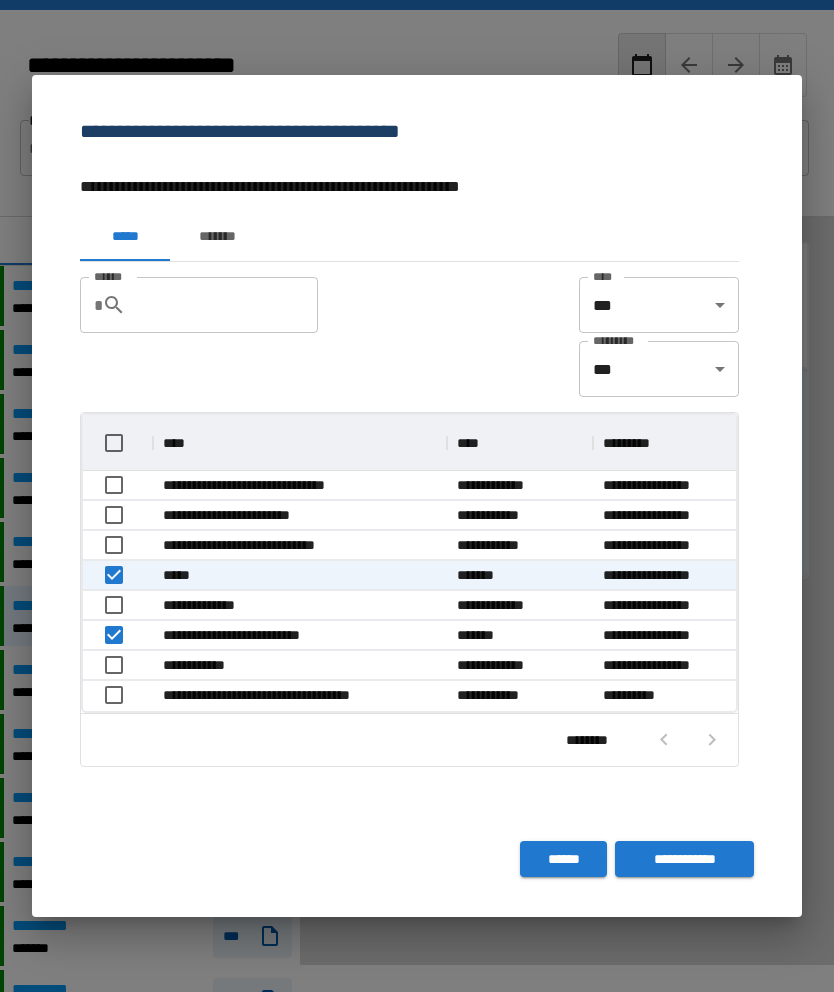 click on "**********" at bounding box center (684, 859) 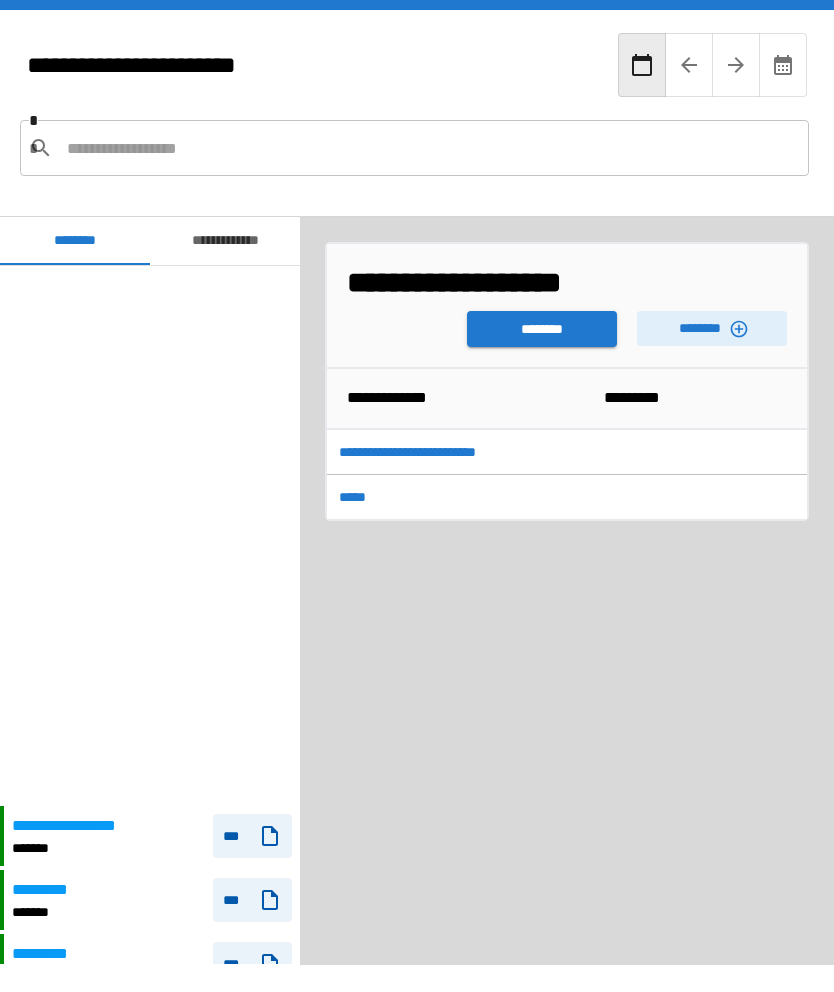 scroll, scrollTop: 540, scrollLeft: 0, axis: vertical 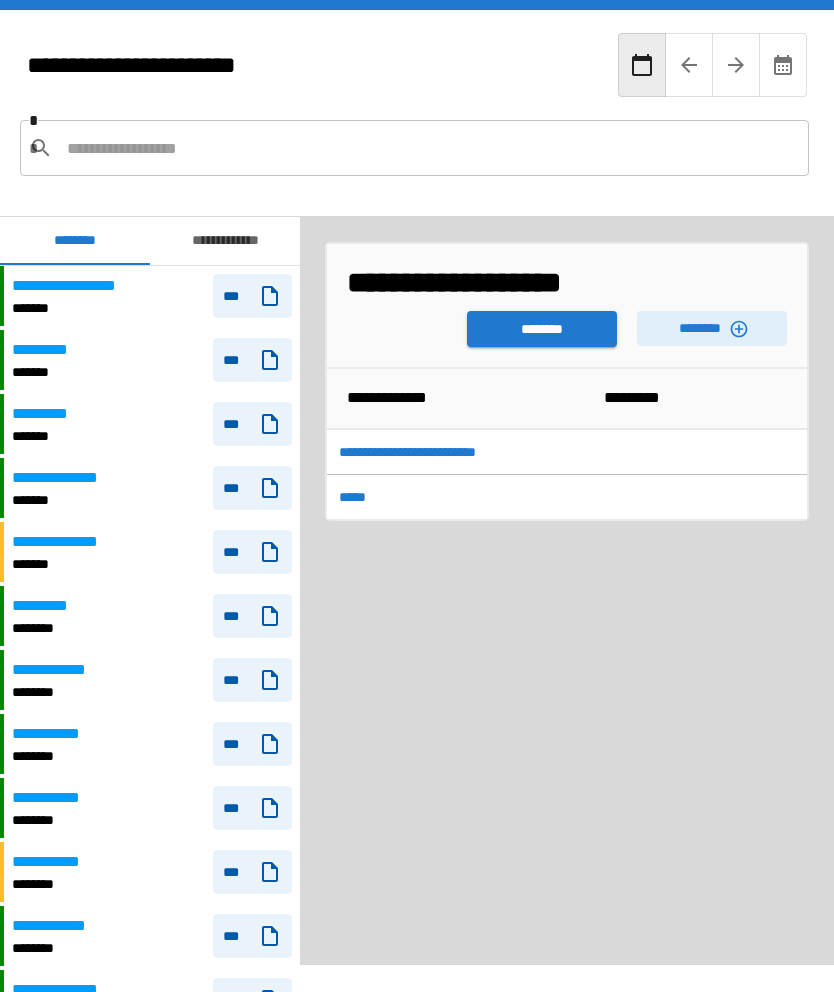 click on "********" at bounding box center [542, 329] 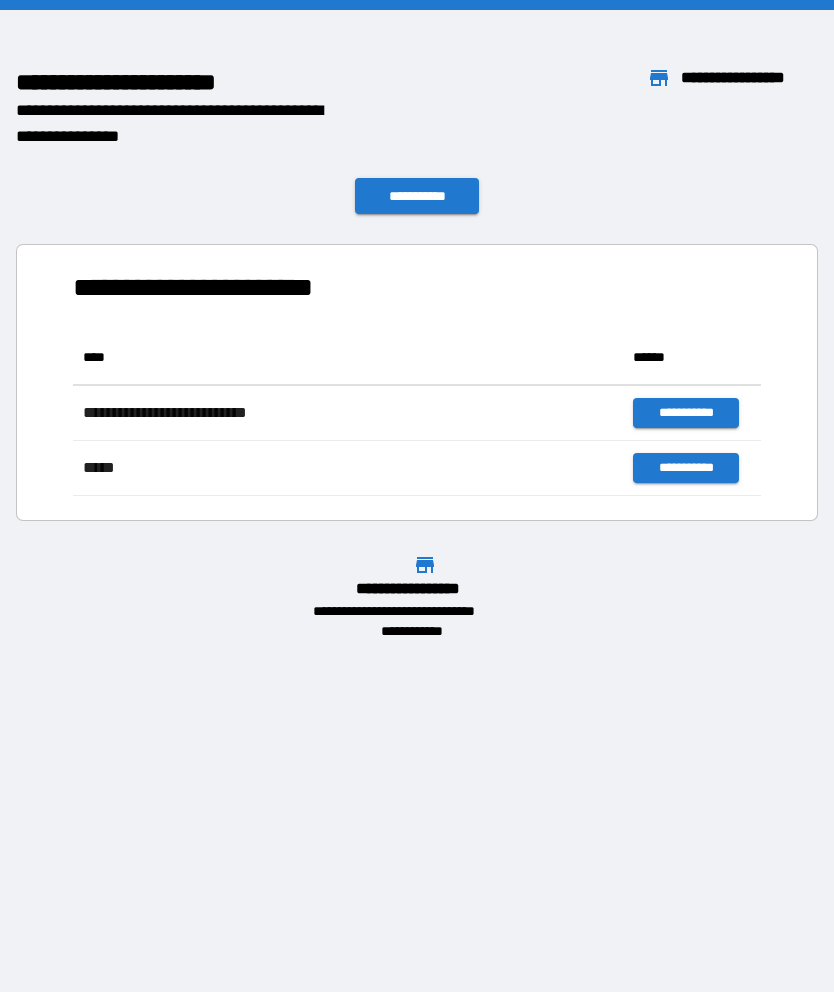 scroll, scrollTop: 1, scrollLeft: 1, axis: both 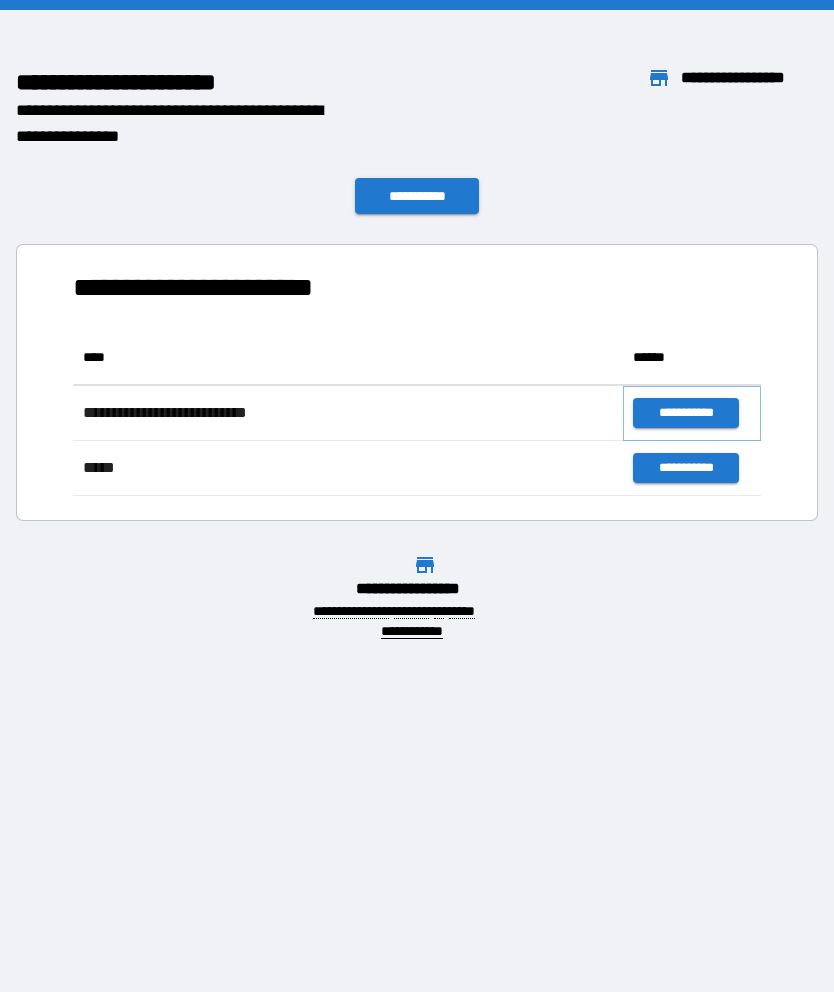 click on "**********" at bounding box center (685, 413) 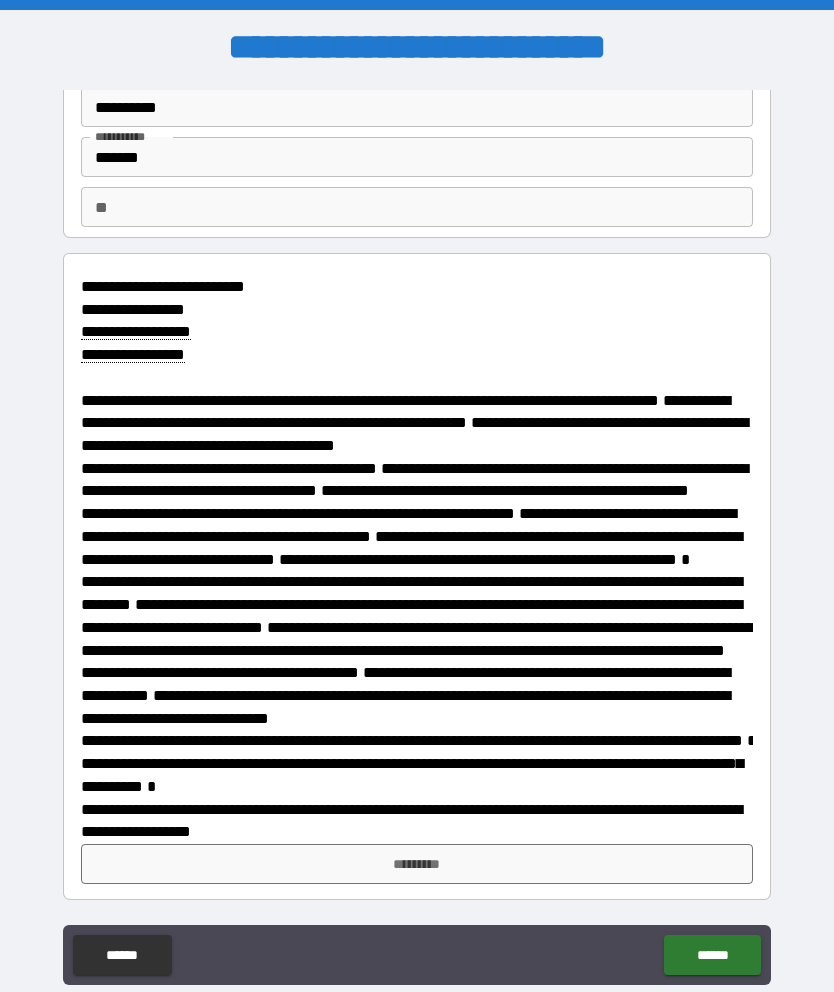 scroll, scrollTop: 144, scrollLeft: 0, axis: vertical 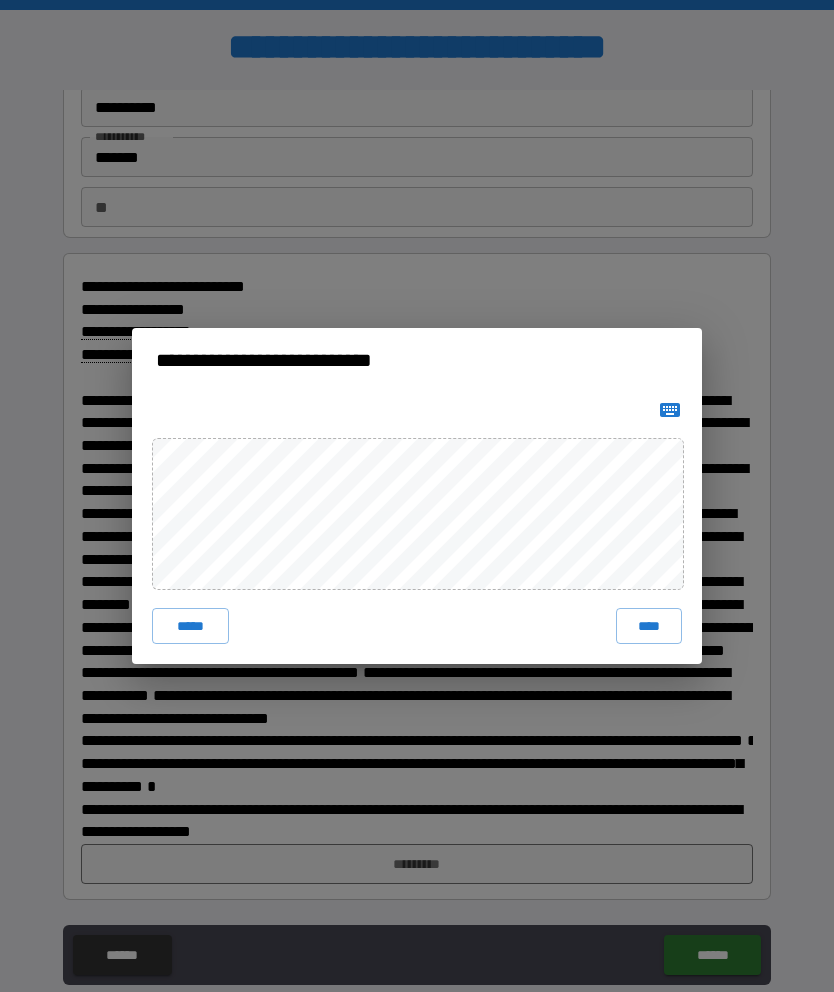 click on "****" at bounding box center [649, 626] 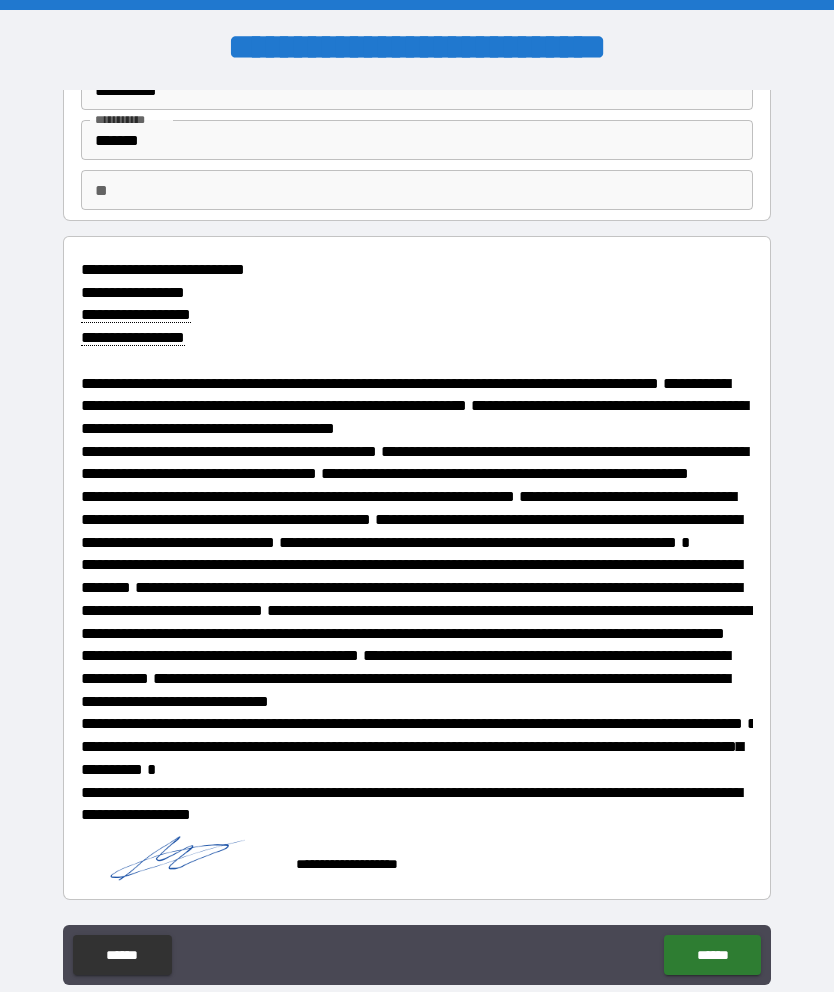 scroll, scrollTop: 161, scrollLeft: 0, axis: vertical 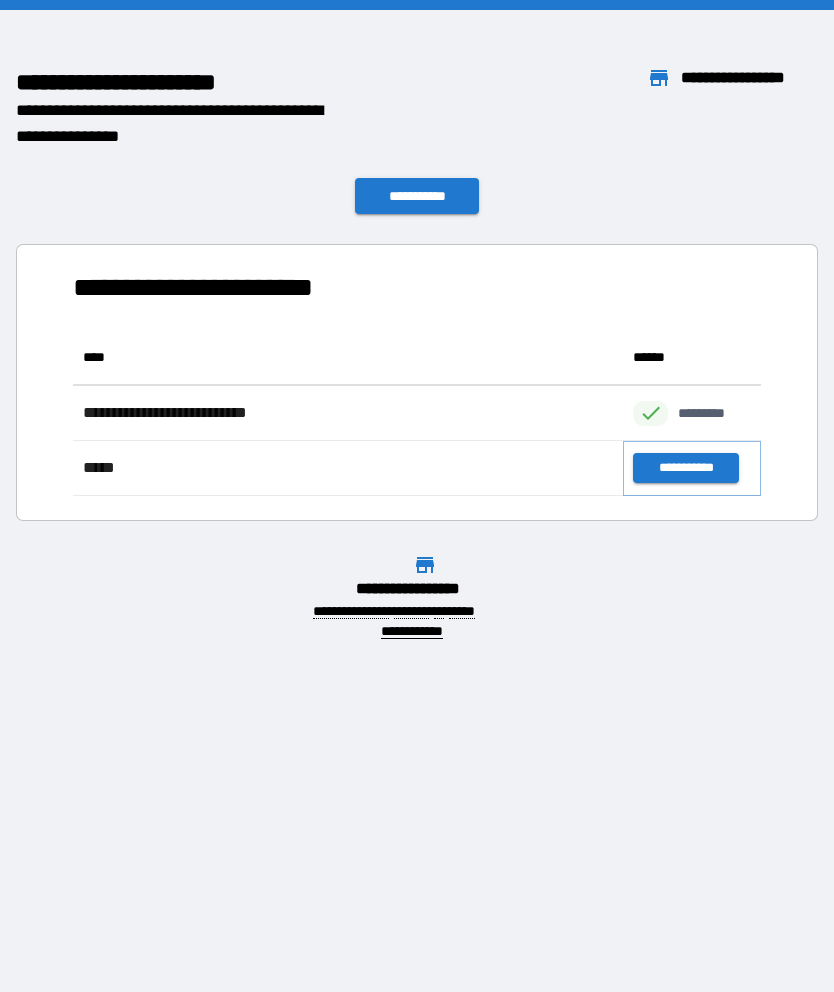 click on "**********" at bounding box center [685, 468] 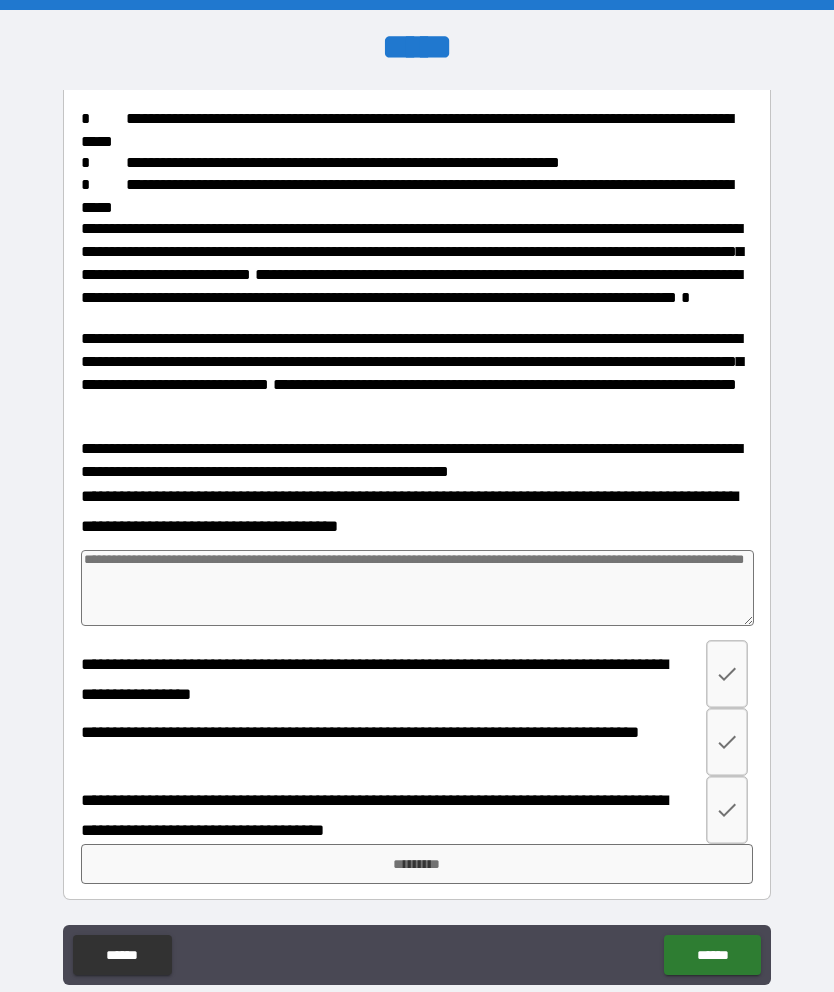 scroll, scrollTop: 522, scrollLeft: 0, axis: vertical 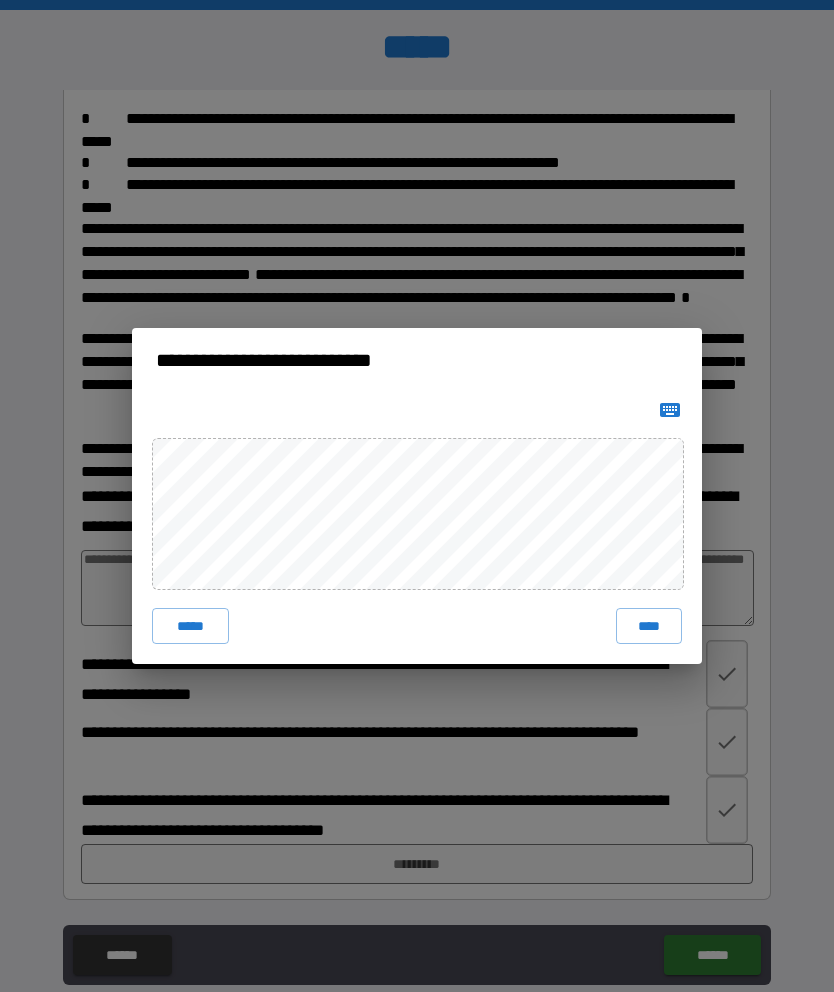 click on "****" at bounding box center (649, 626) 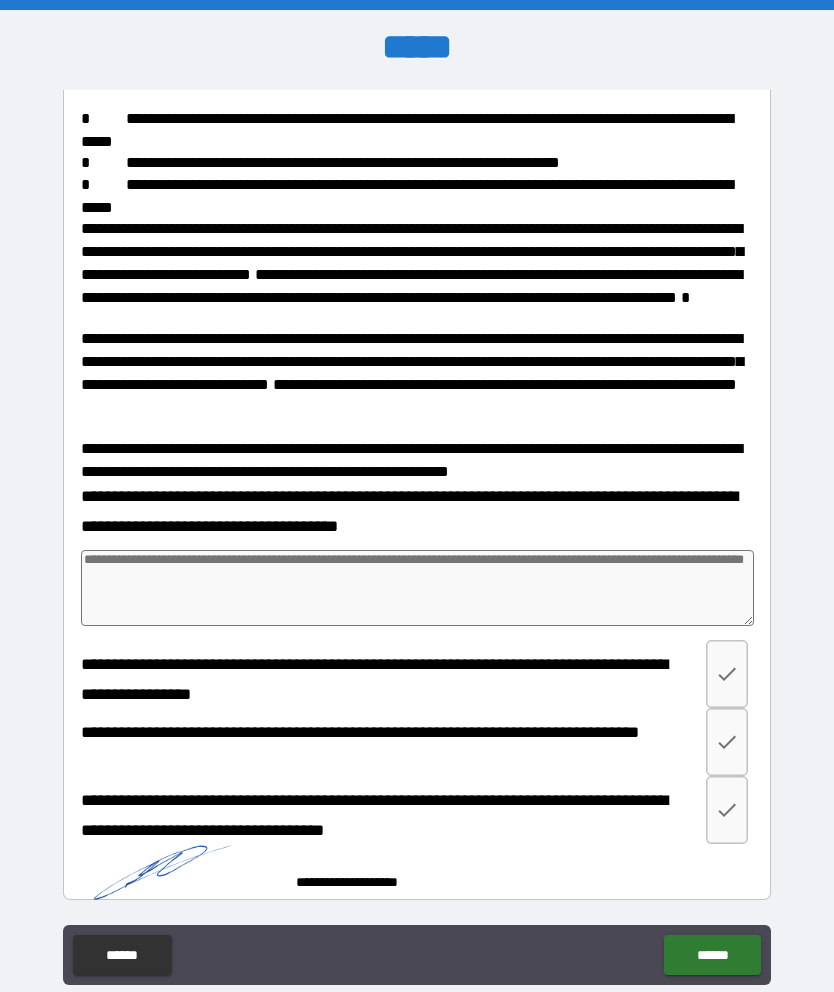 scroll, scrollTop: 512, scrollLeft: 0, axis: vertical 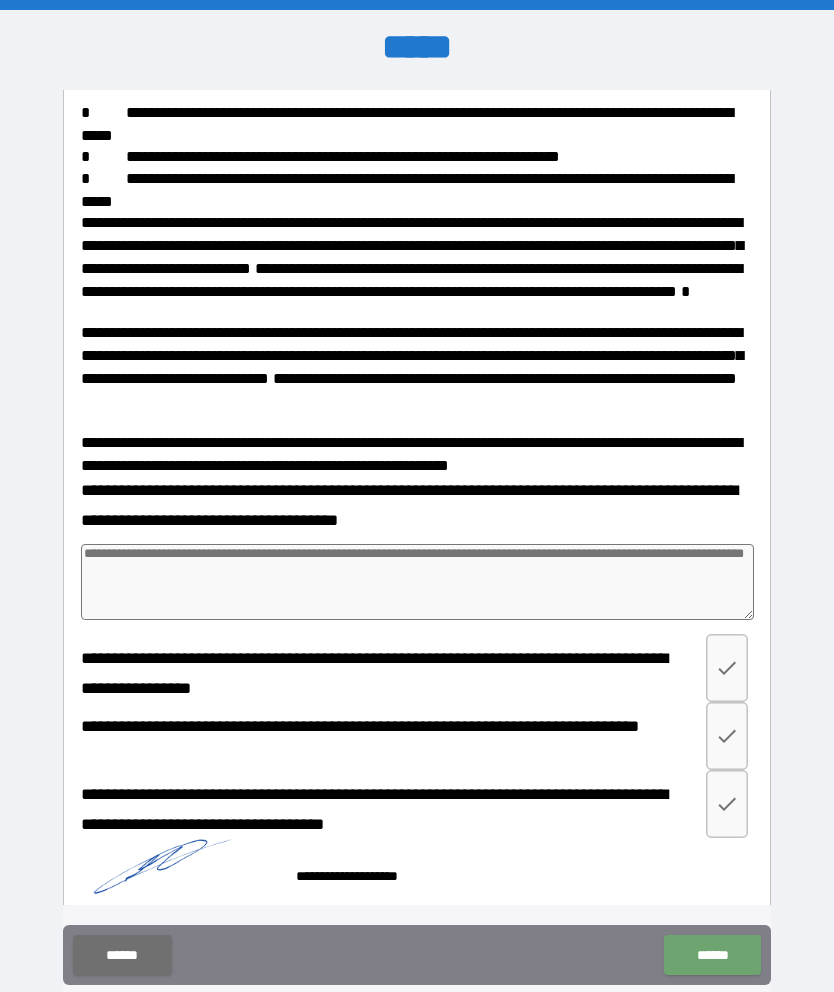 click on "******" at bounding box center (712, 955) 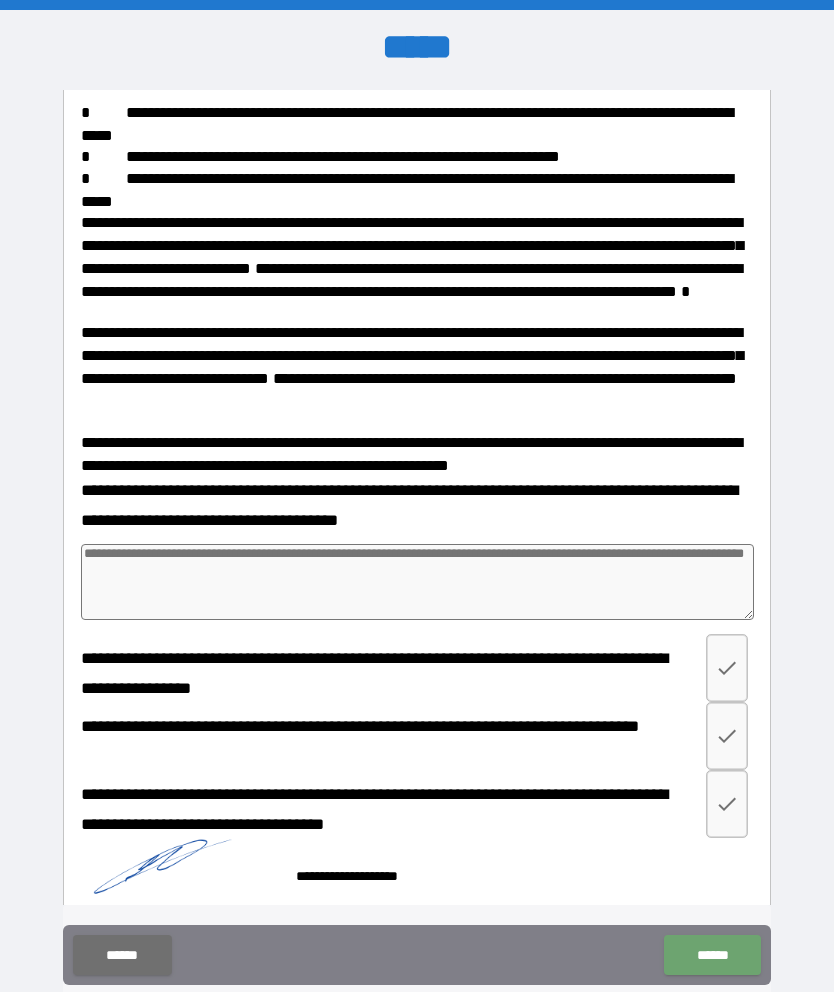 type on "*" 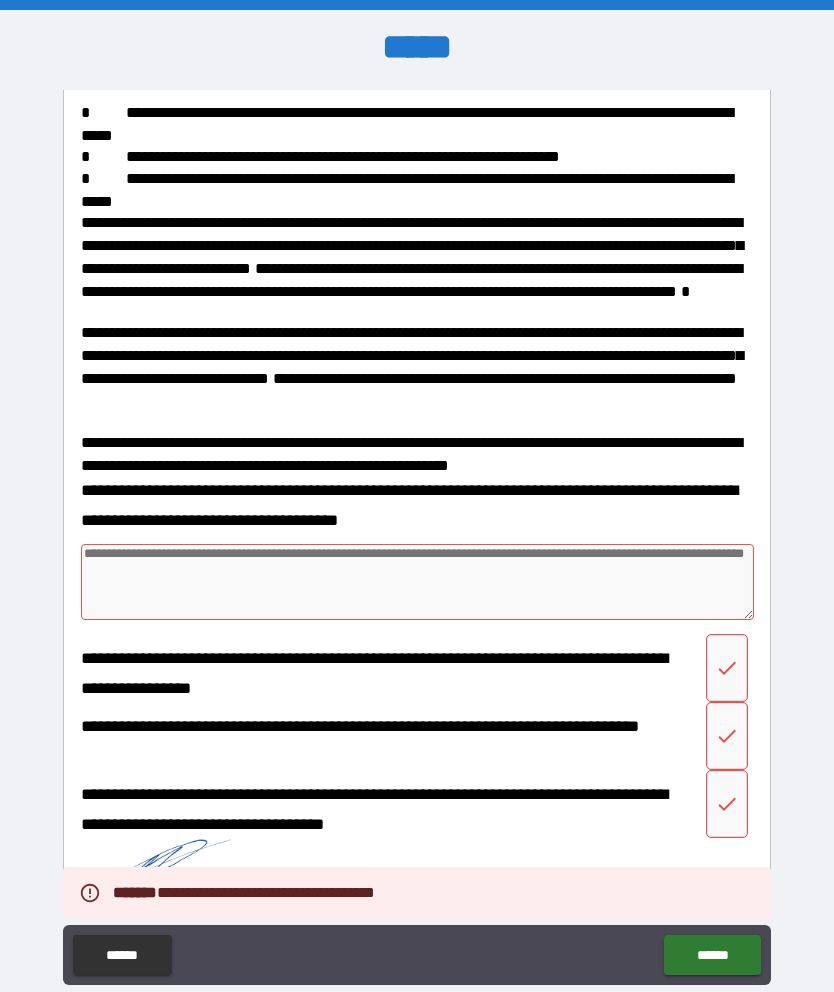 click at bounding box center (417, 582) 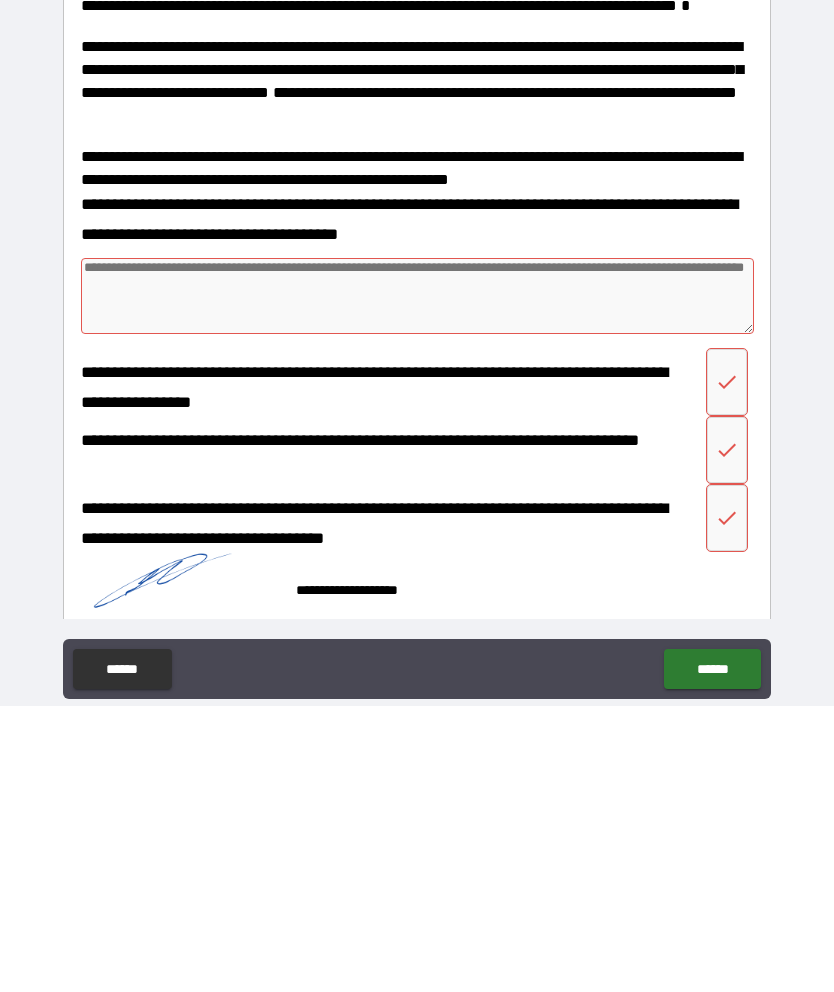type on "*" 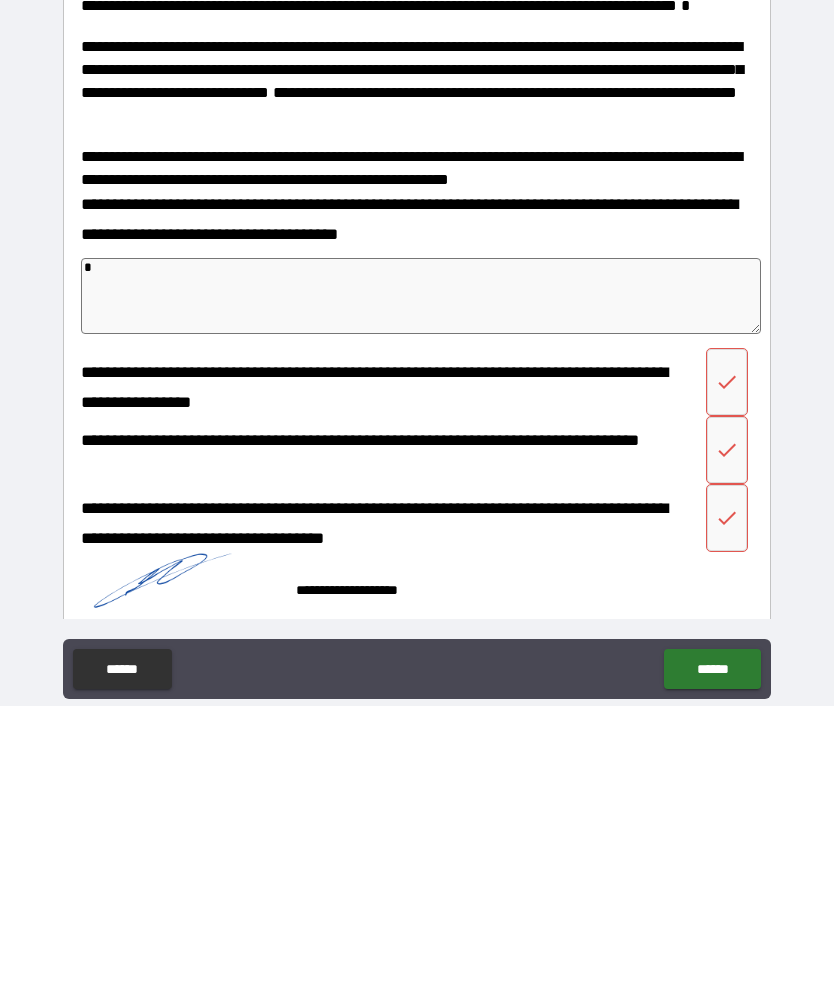 type on "*" 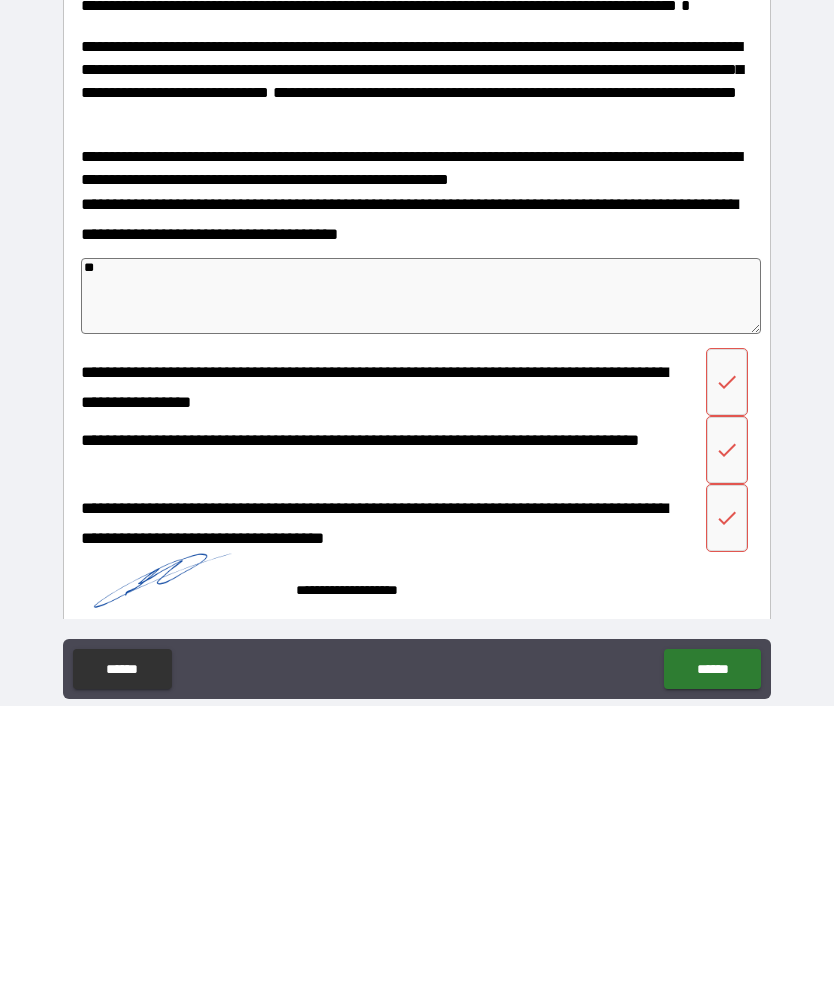 type on "*" 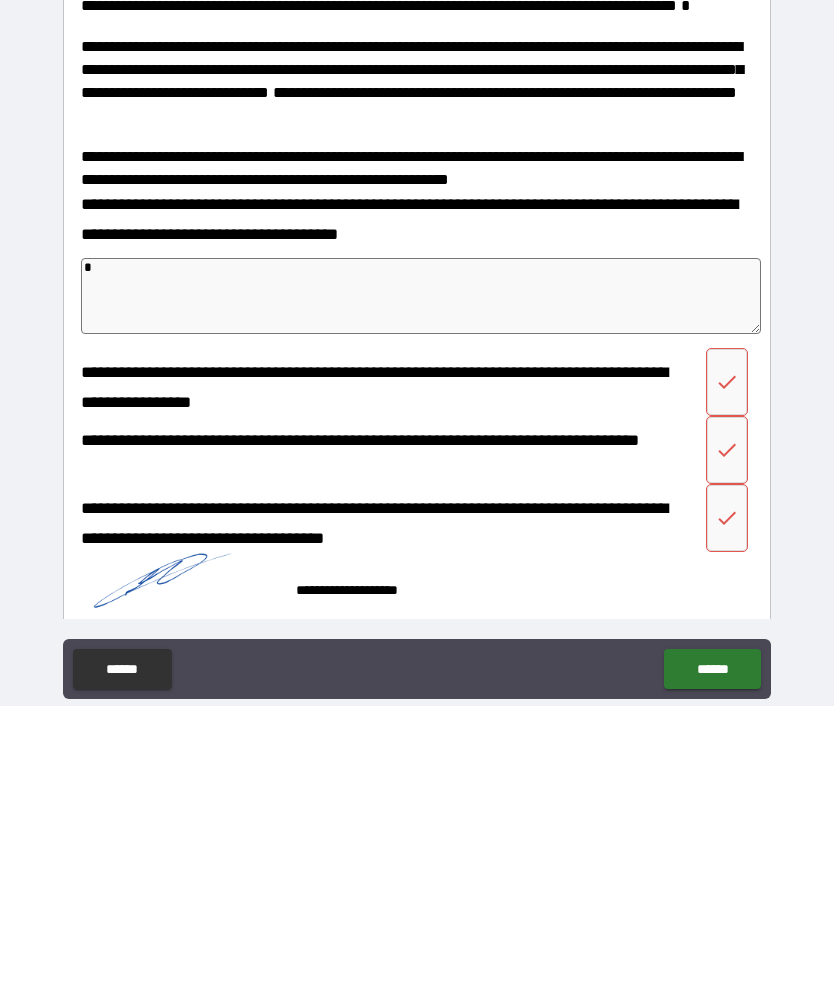 type on "*" 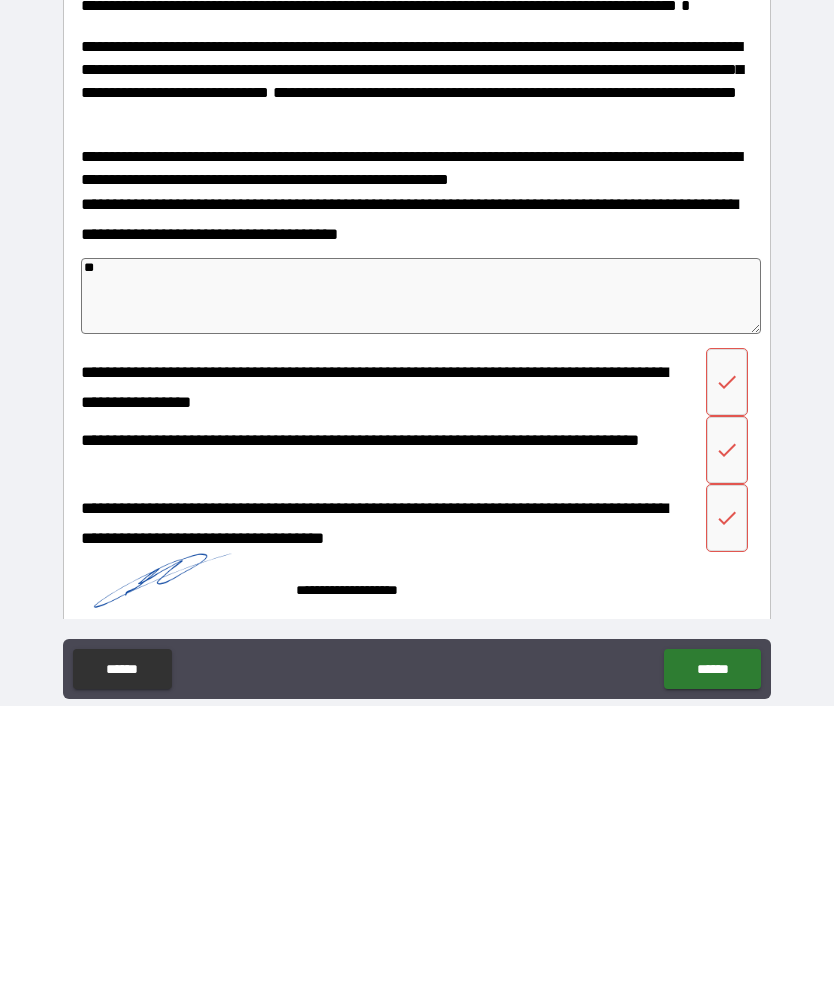 type on "*" 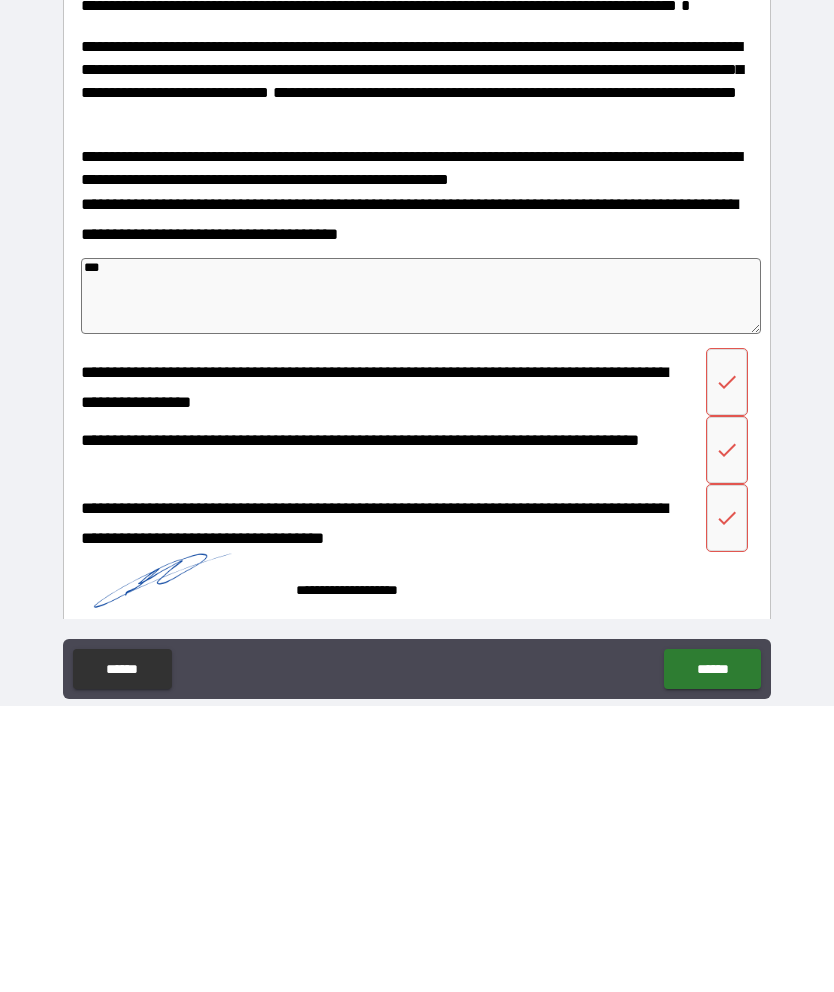 type on "*" 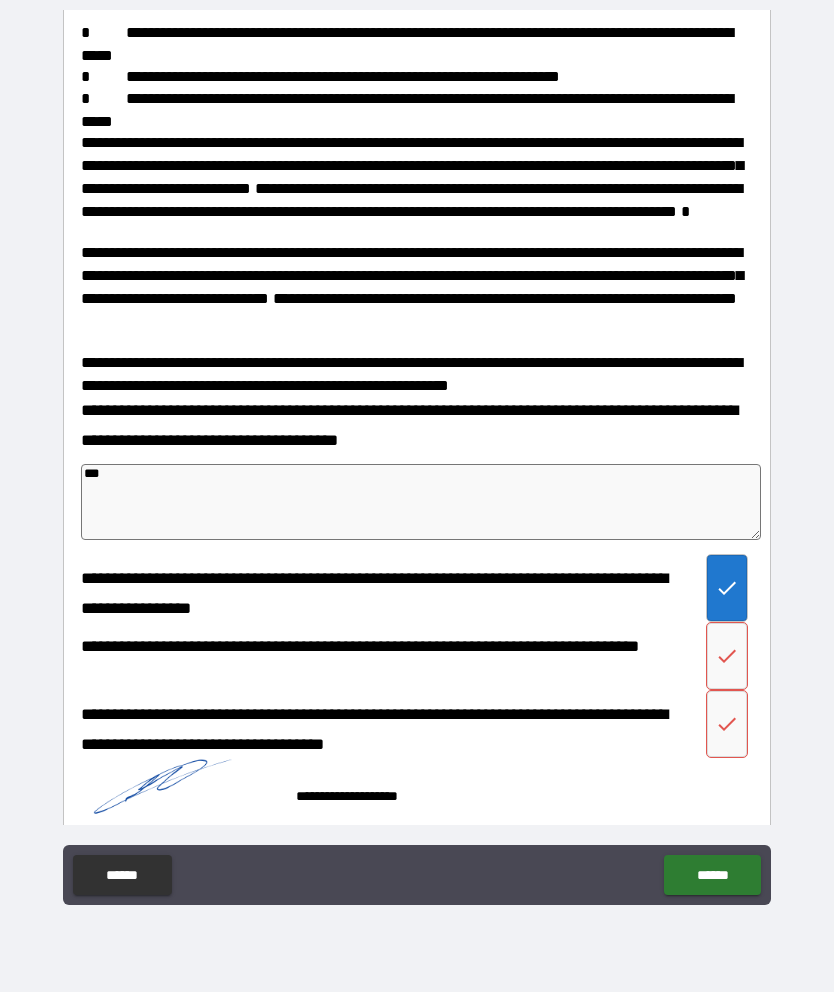 click 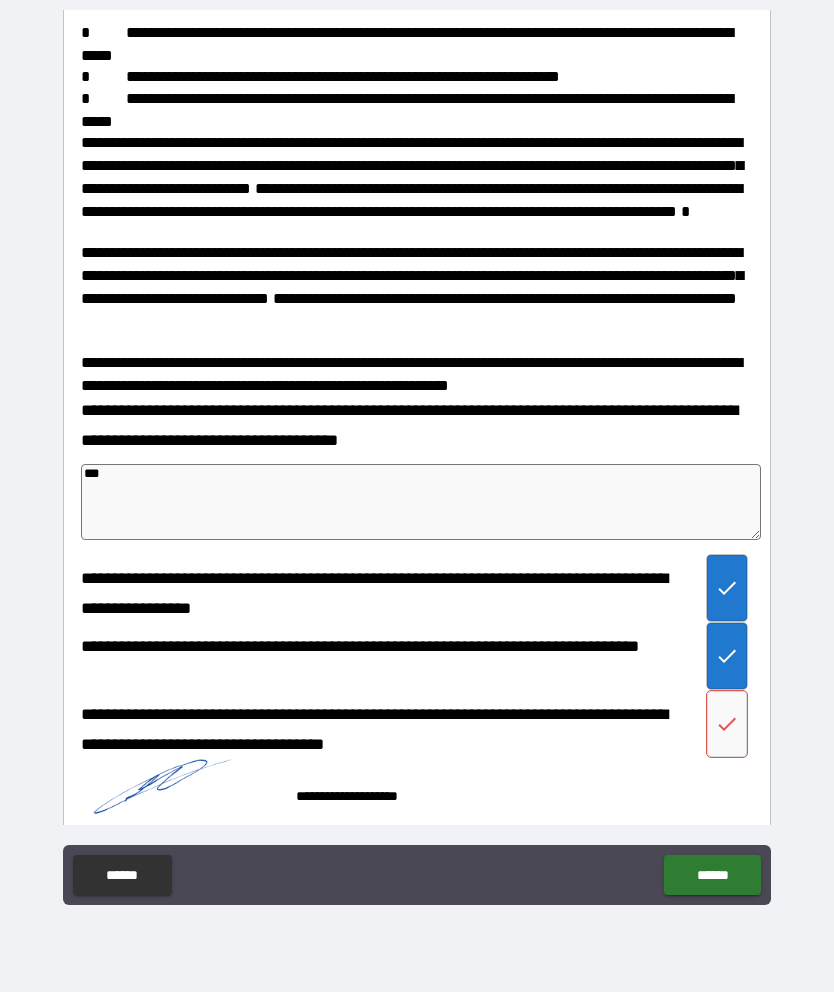 click 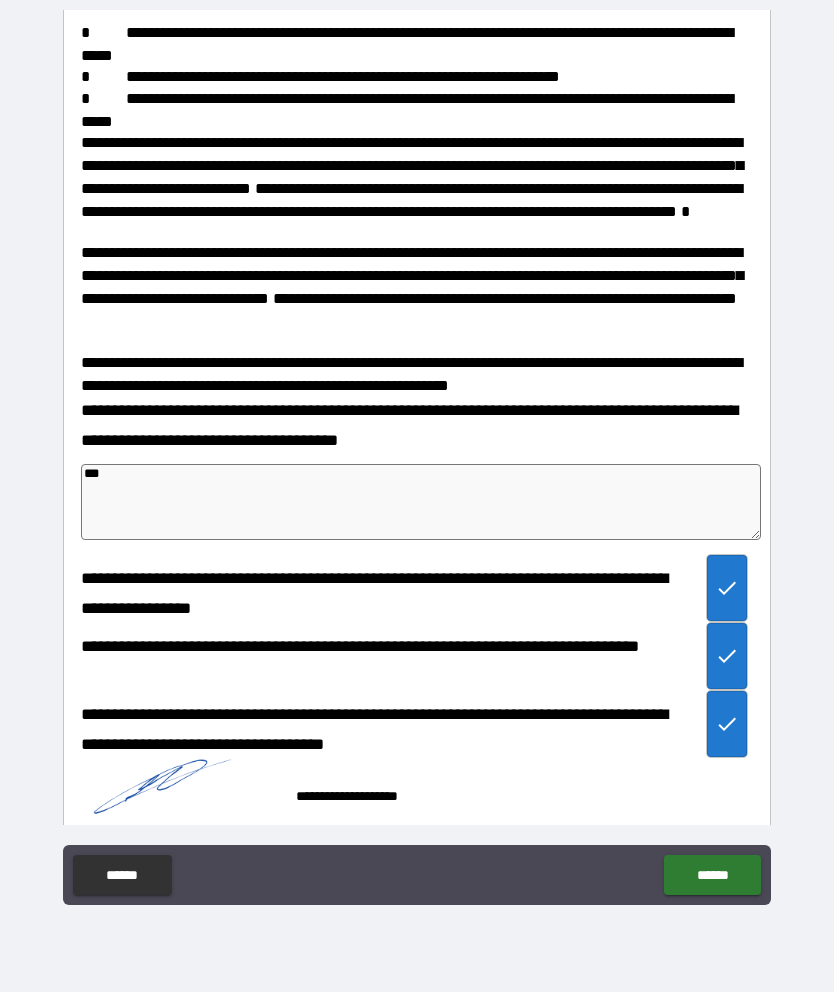 click on "******" at bounding box center [712, 875] 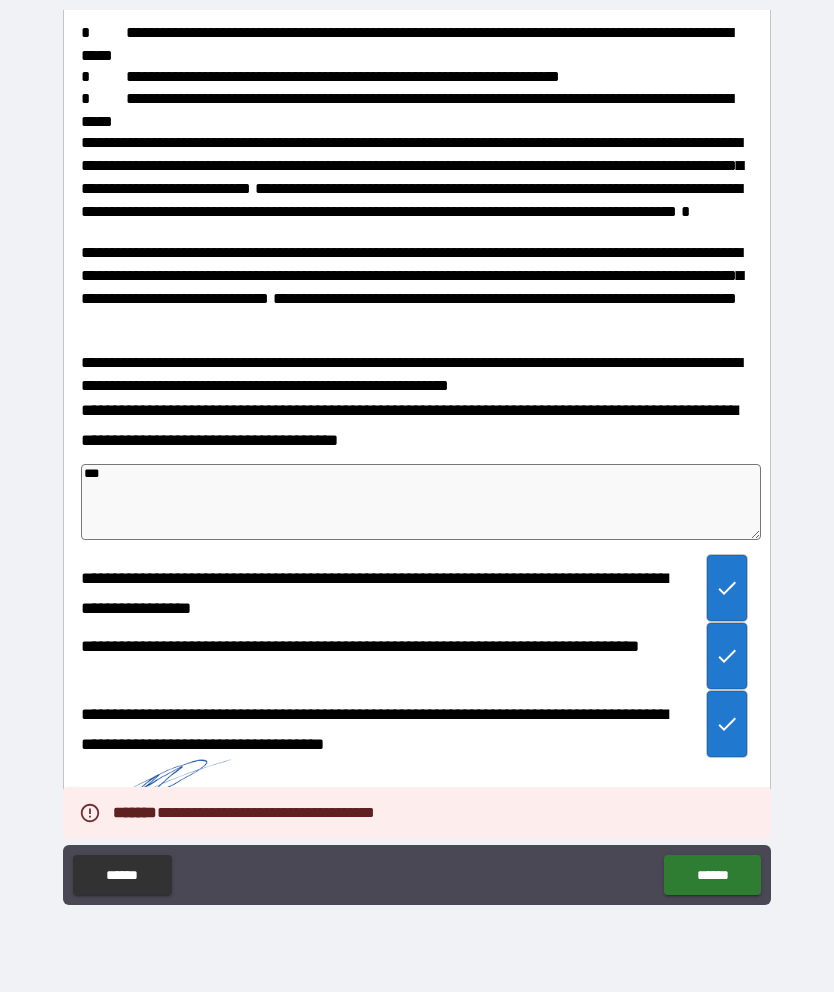 type on "*" 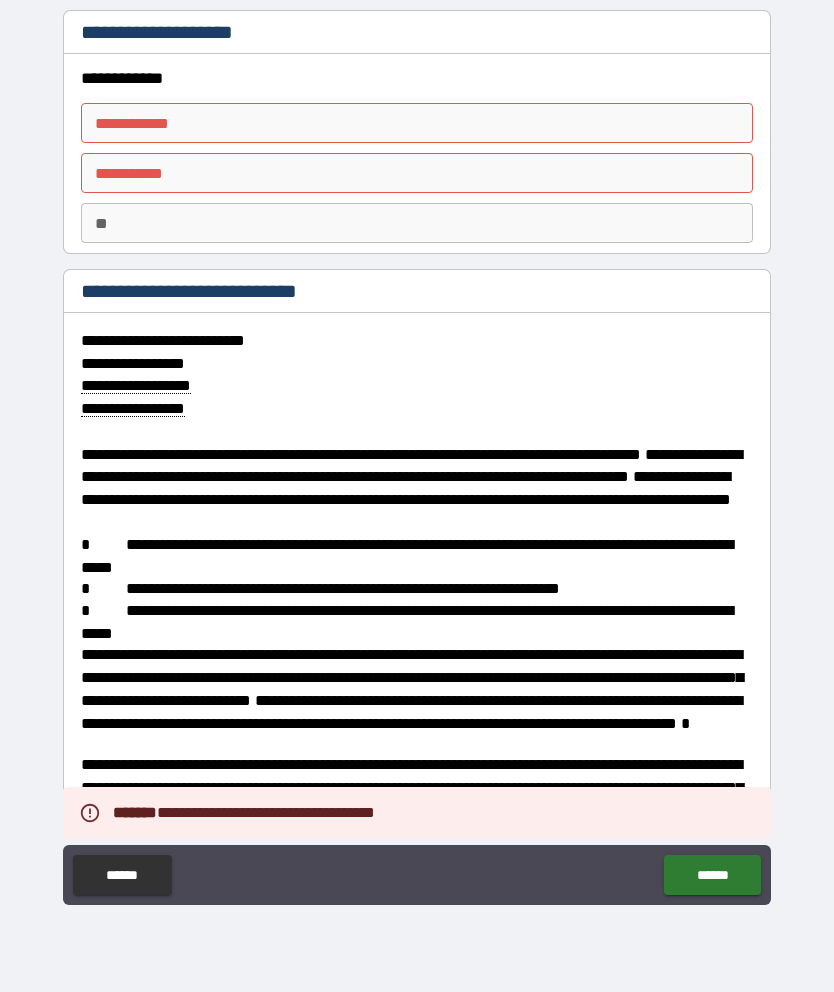 scroll, scrollTop: 0, scrollLeft: 0, axis: both 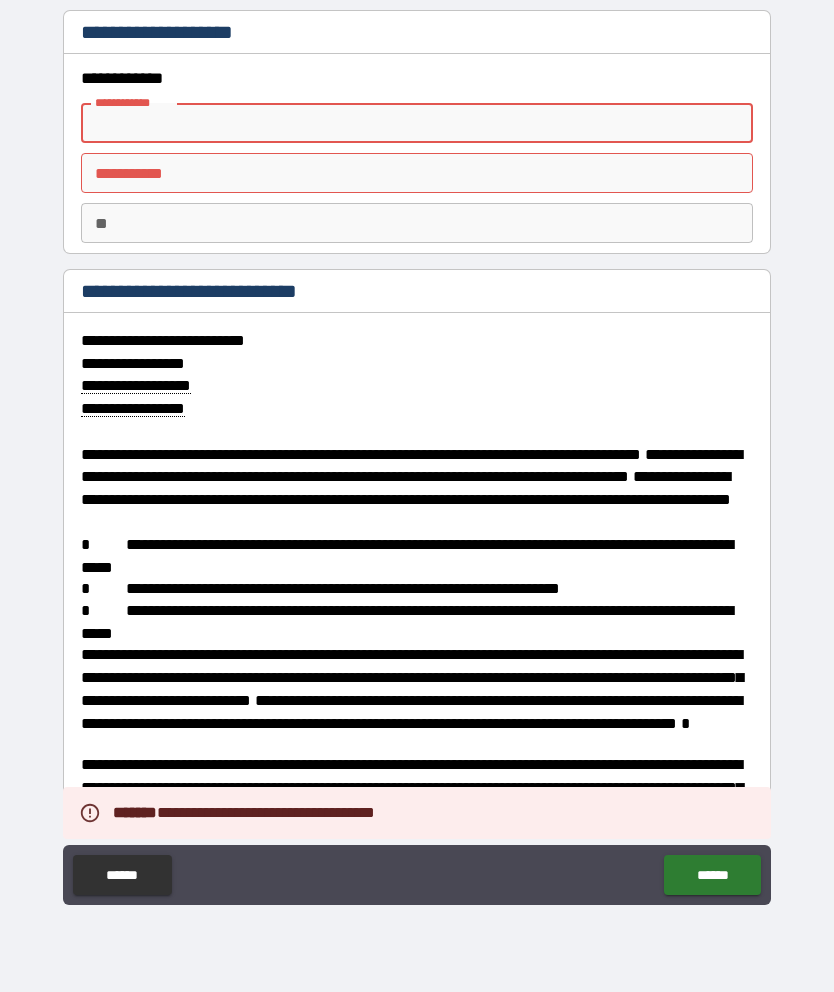 type on "*" 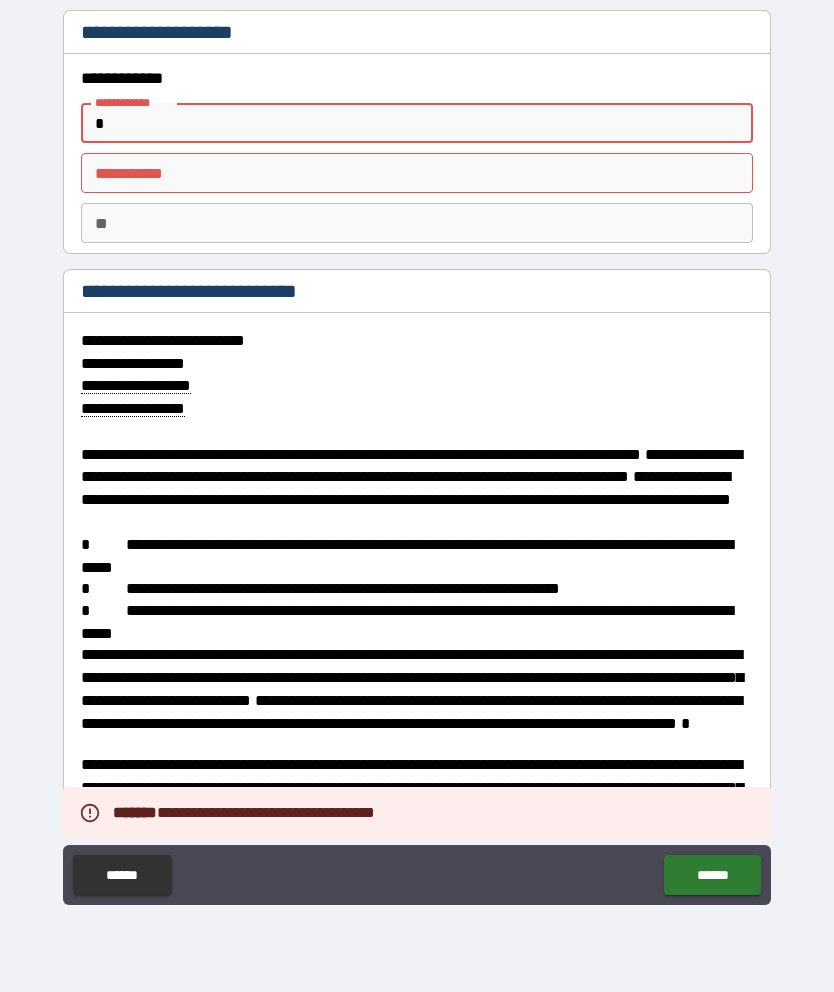 type on "*" 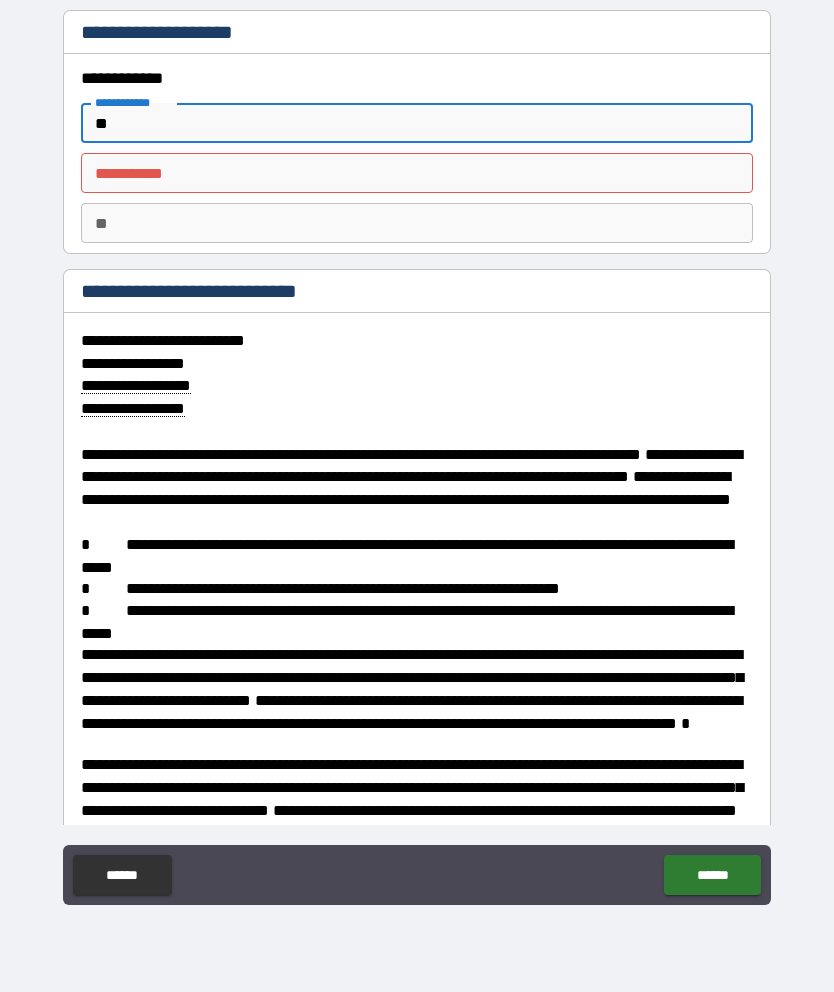 type on "*" 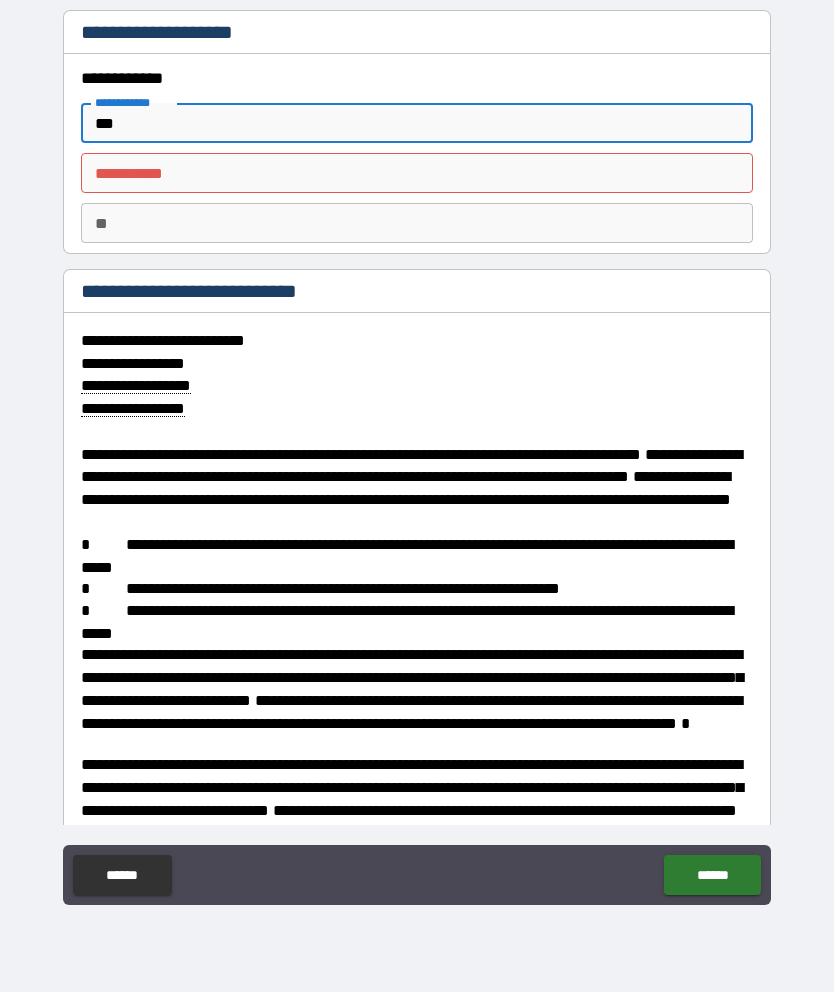type on "*" 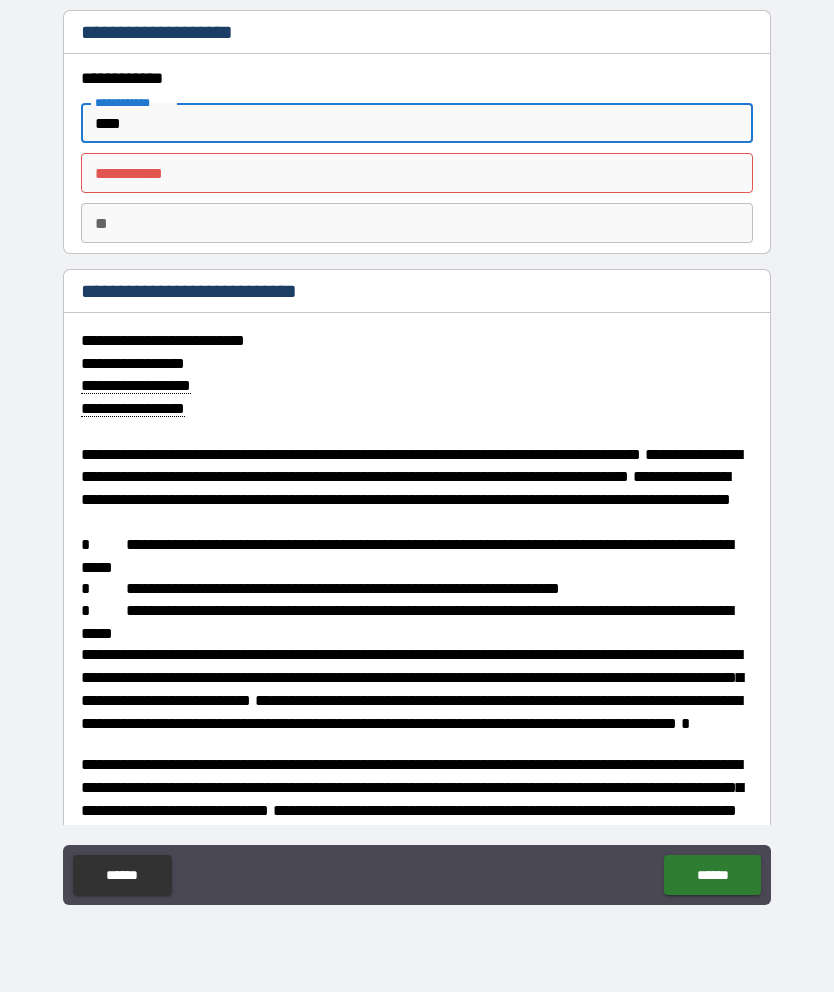 type on "*" 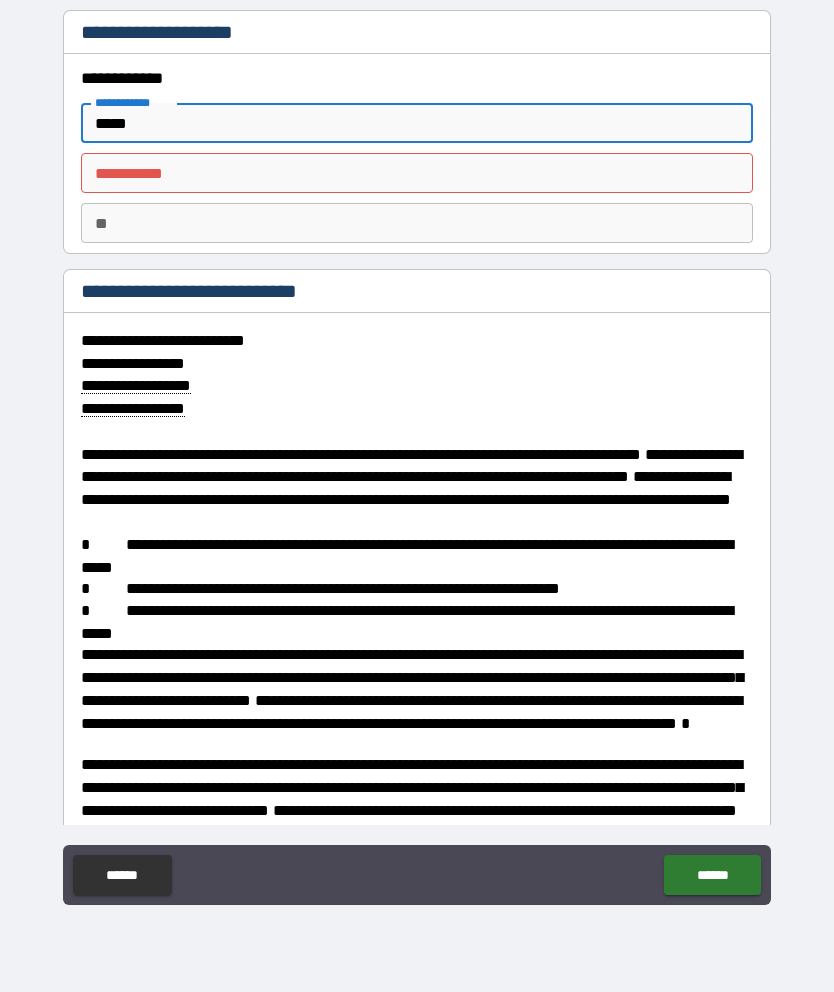 type on "*" 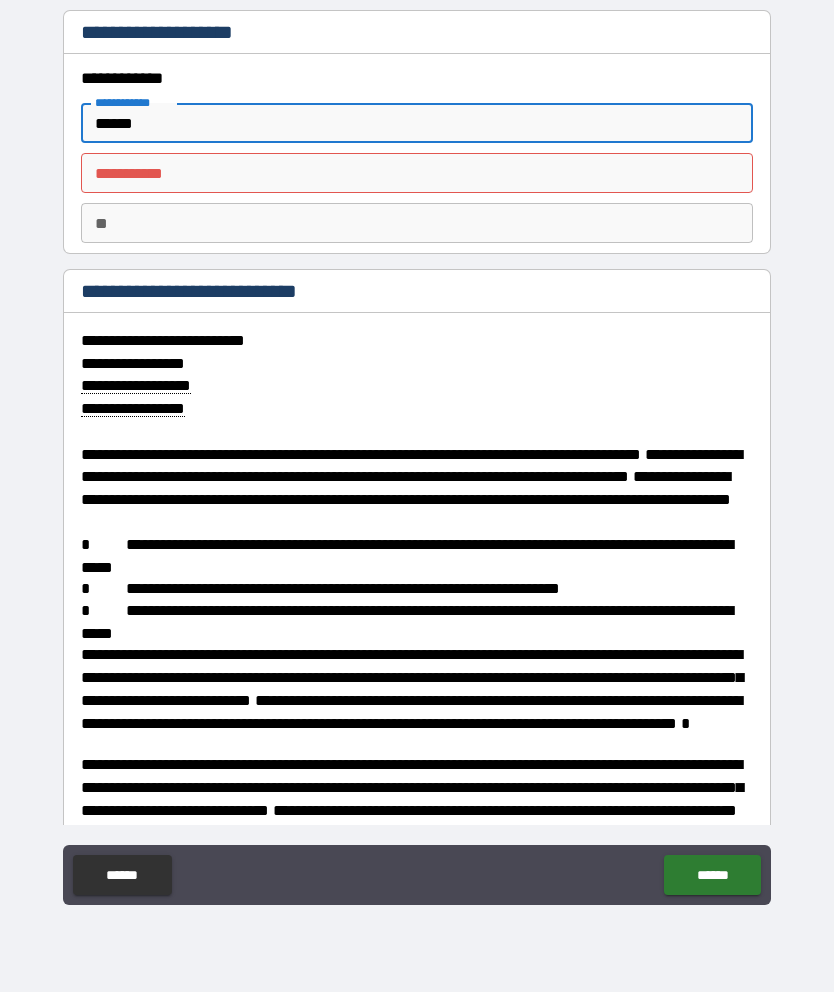 type on "*" 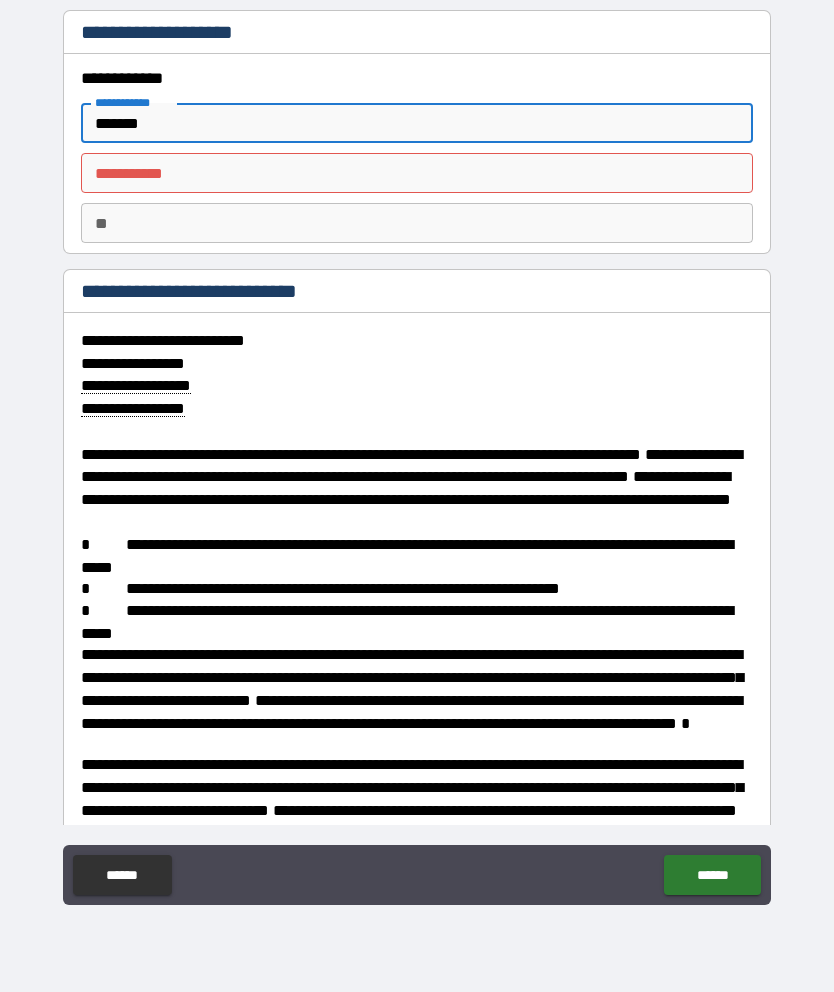 type on "*" 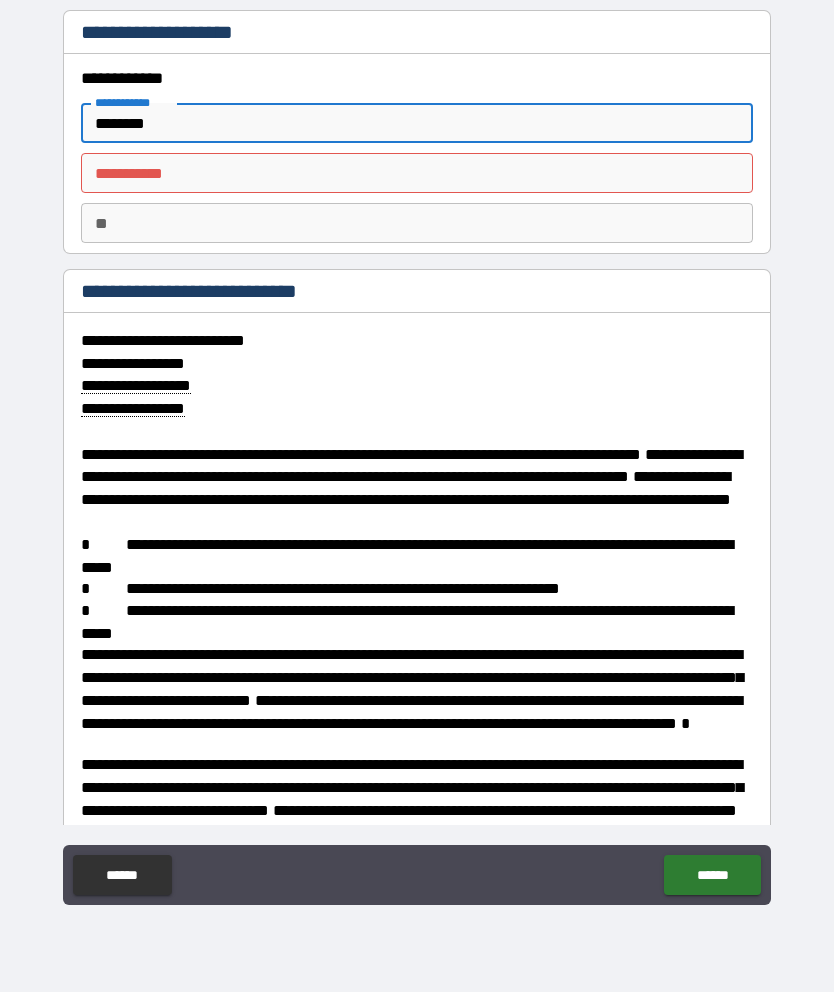 type on "*" 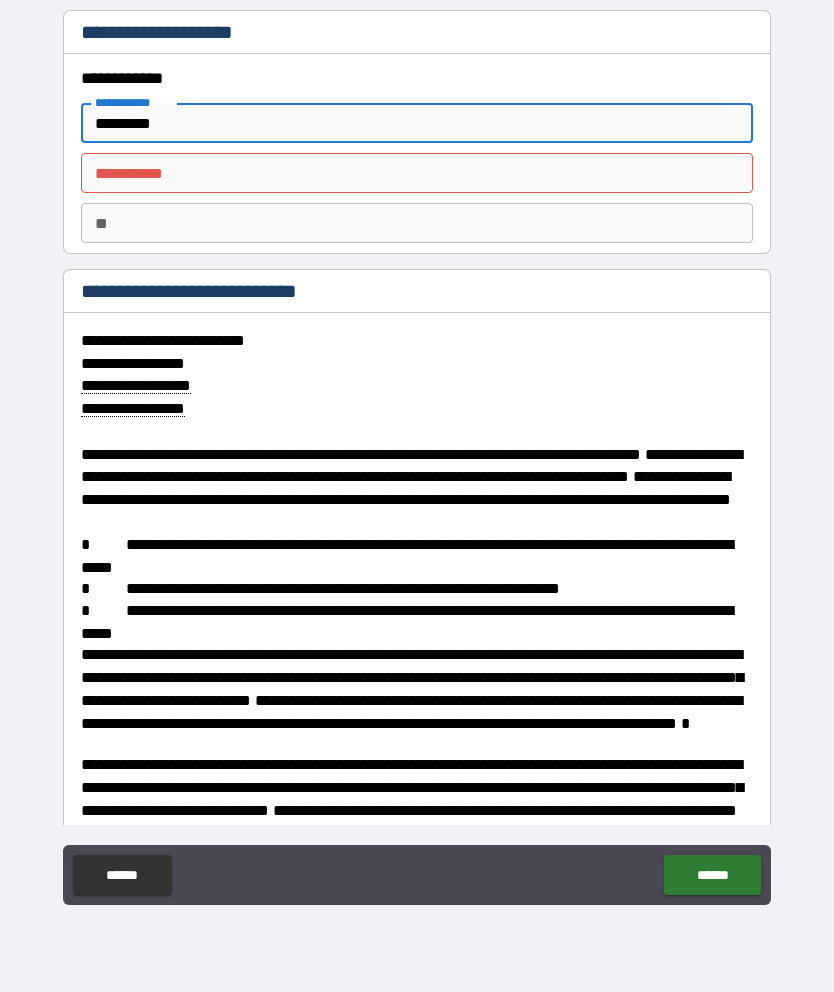 type on "*" 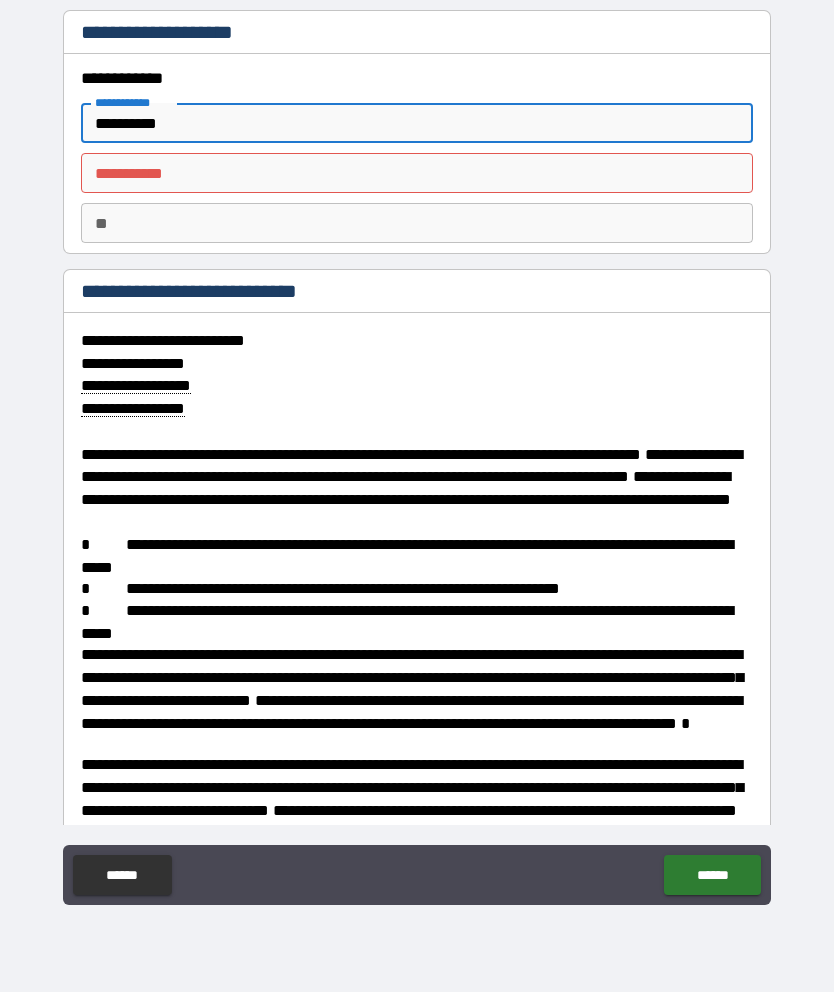 type on "*" 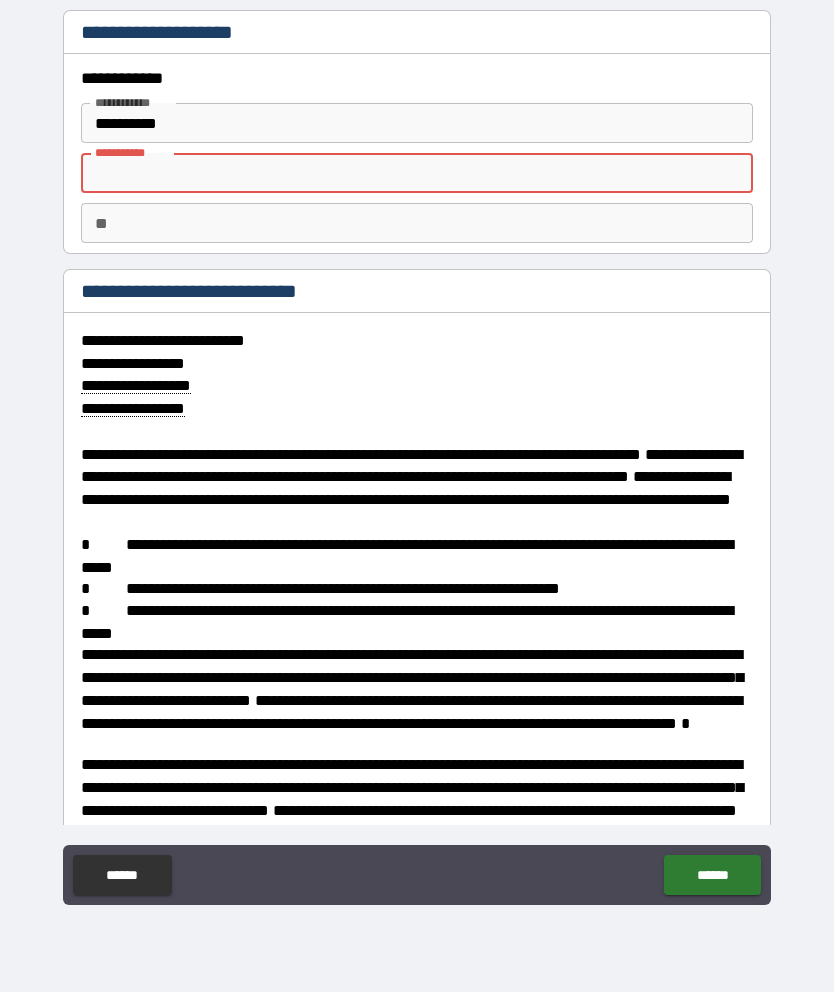 type on "*" 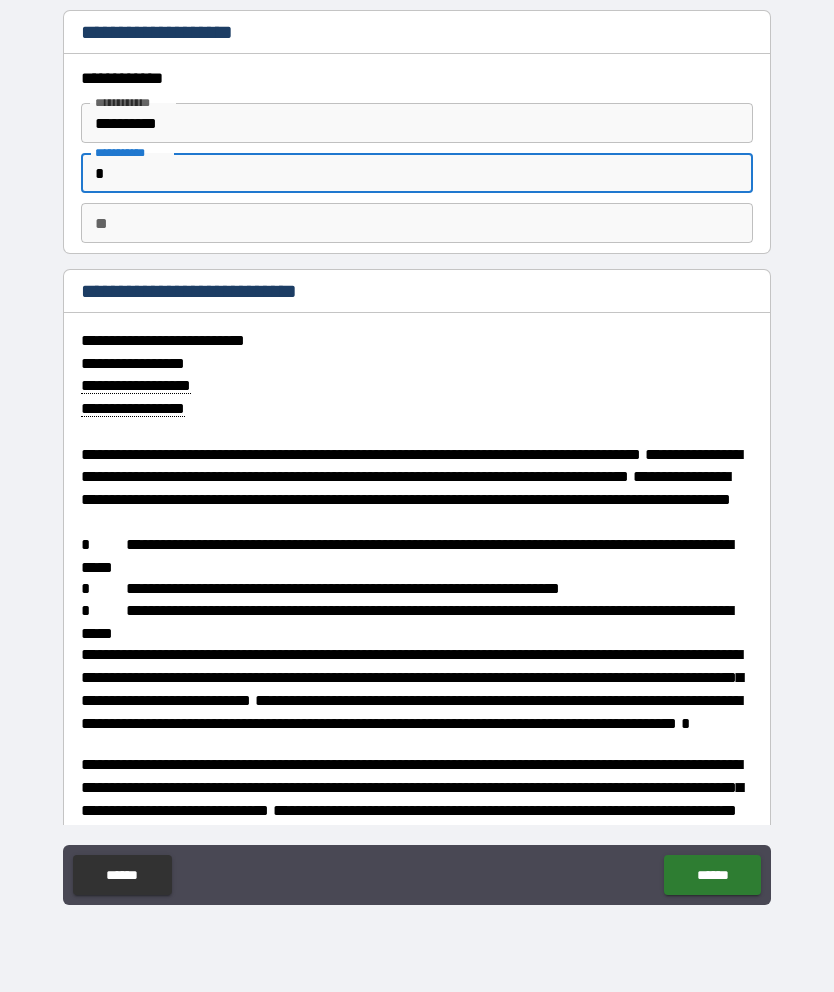 type on "*" 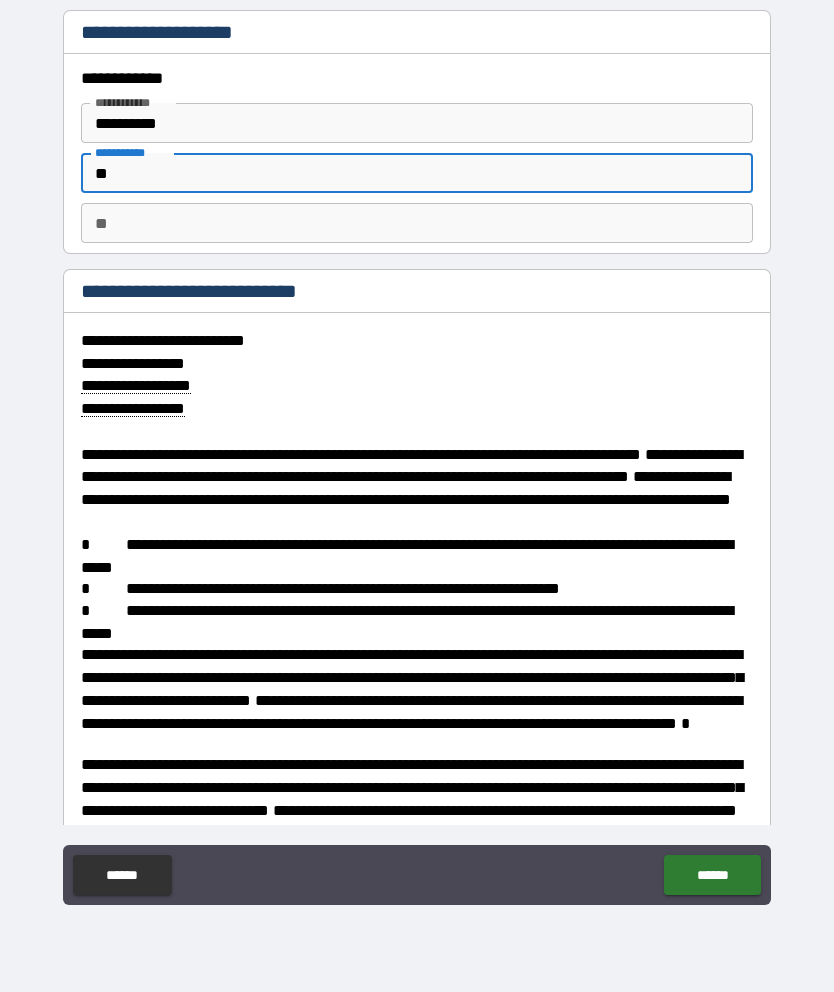 type on "*" 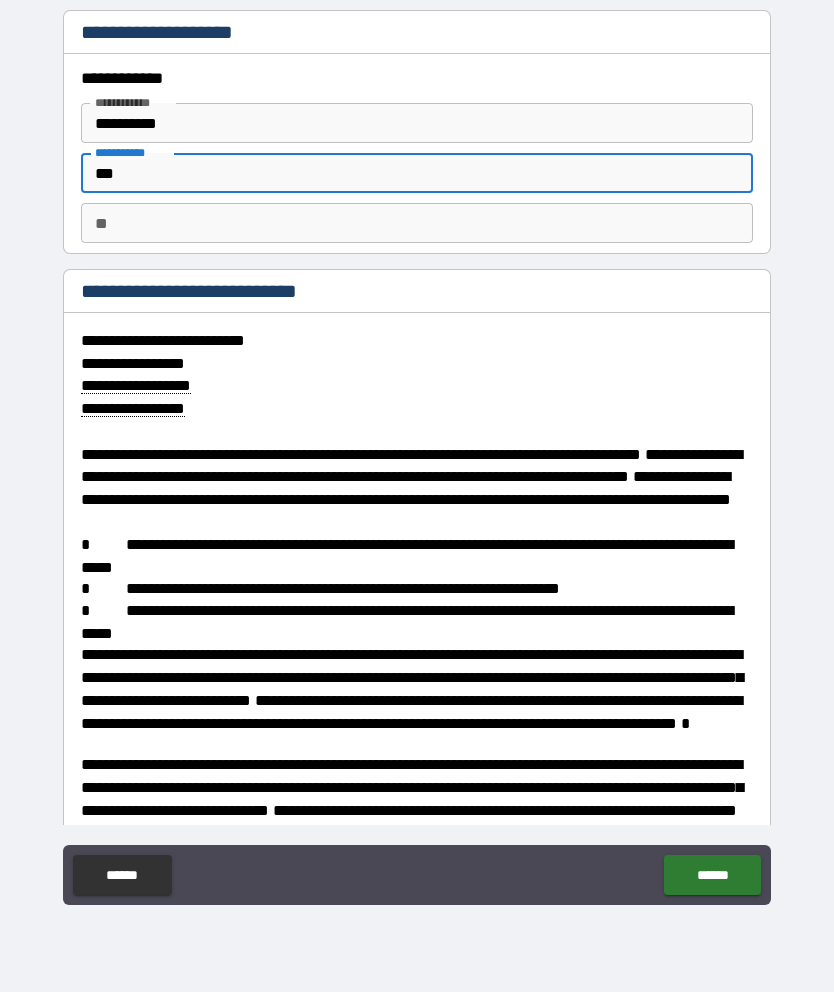 type on "*" 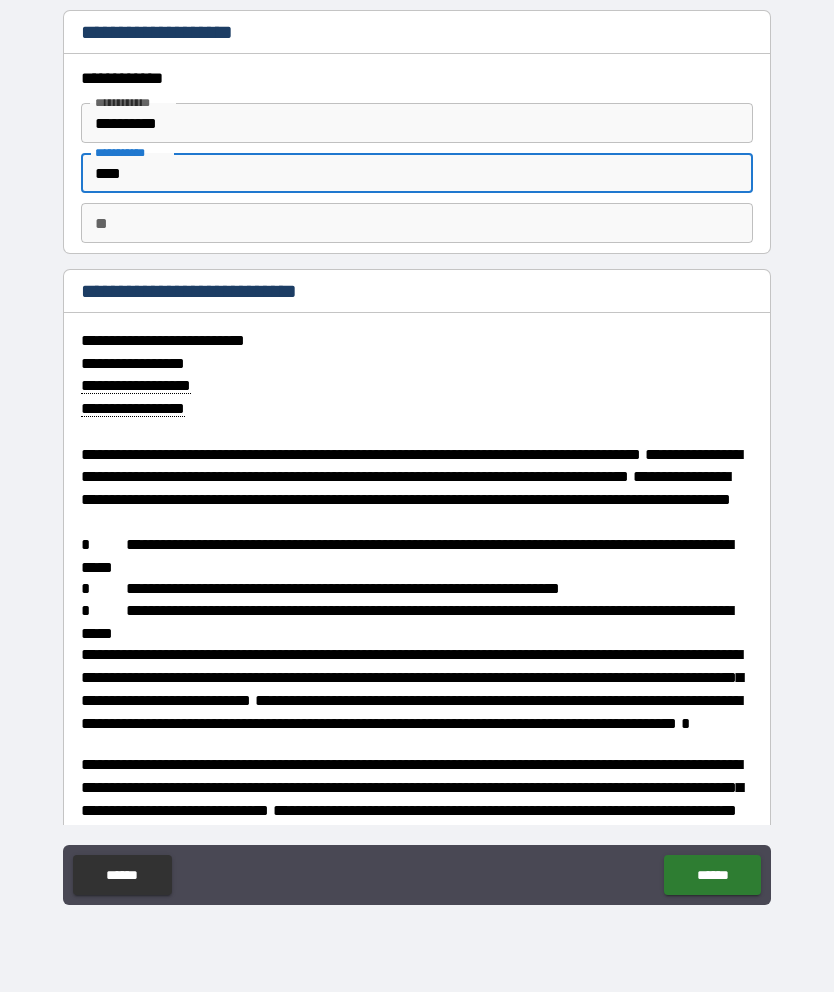 type on "*" 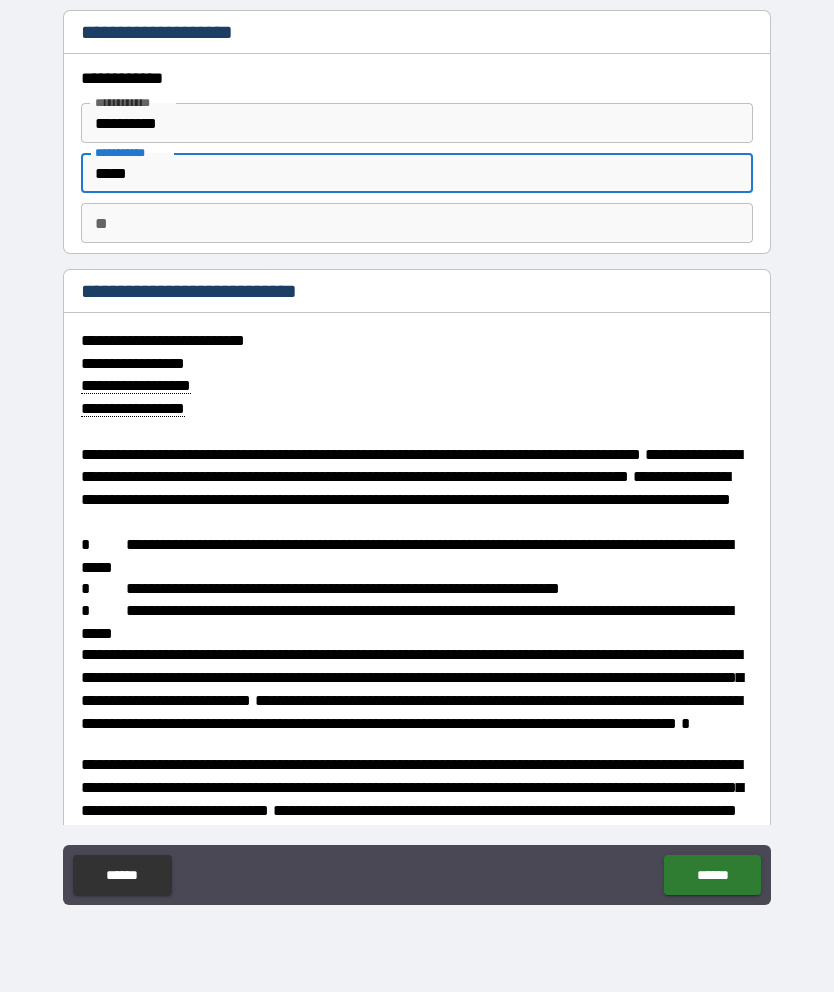 type on "*" 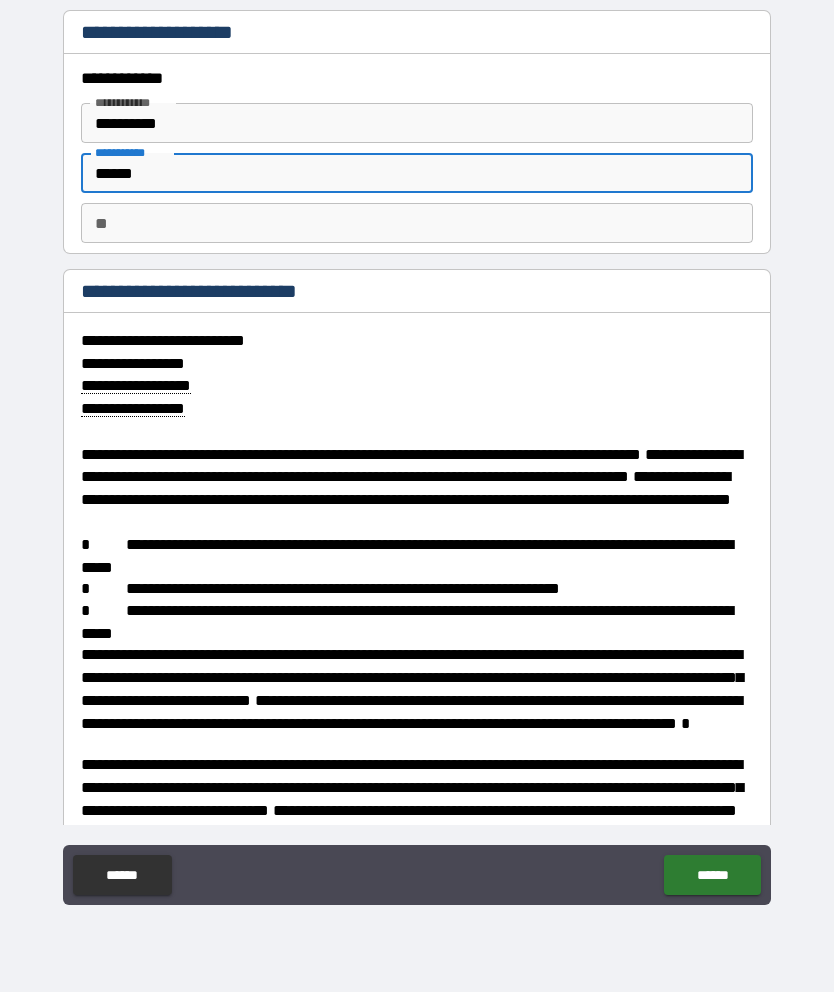 type on "*" 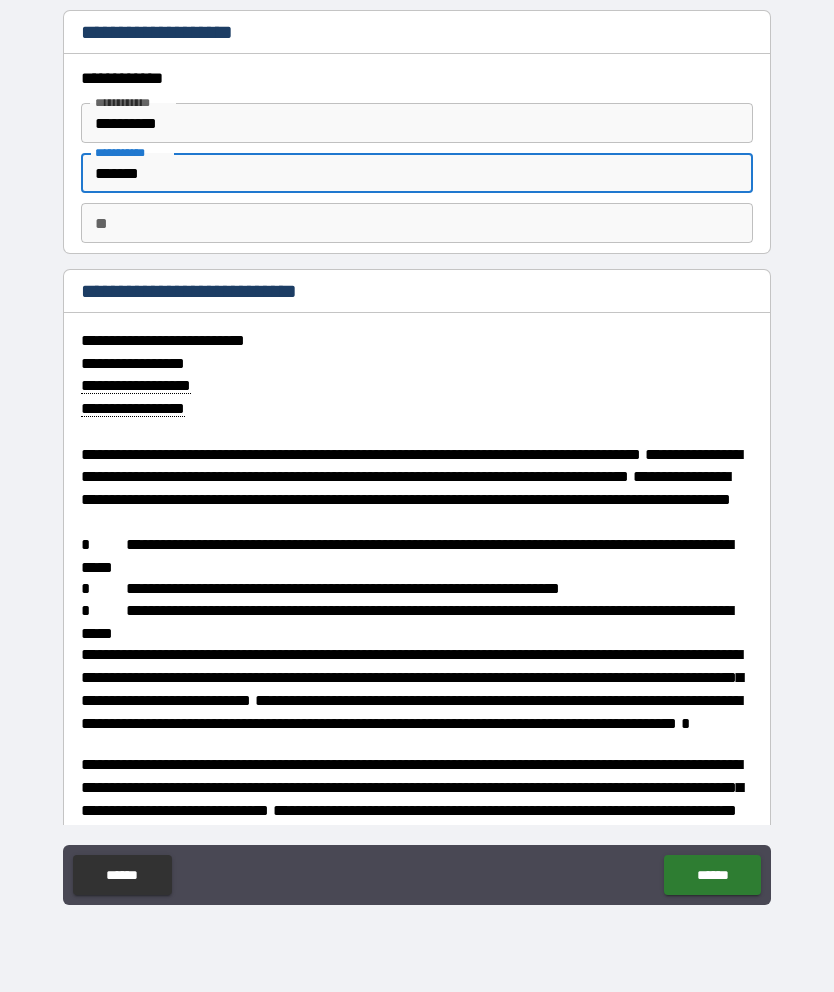 type on "*" 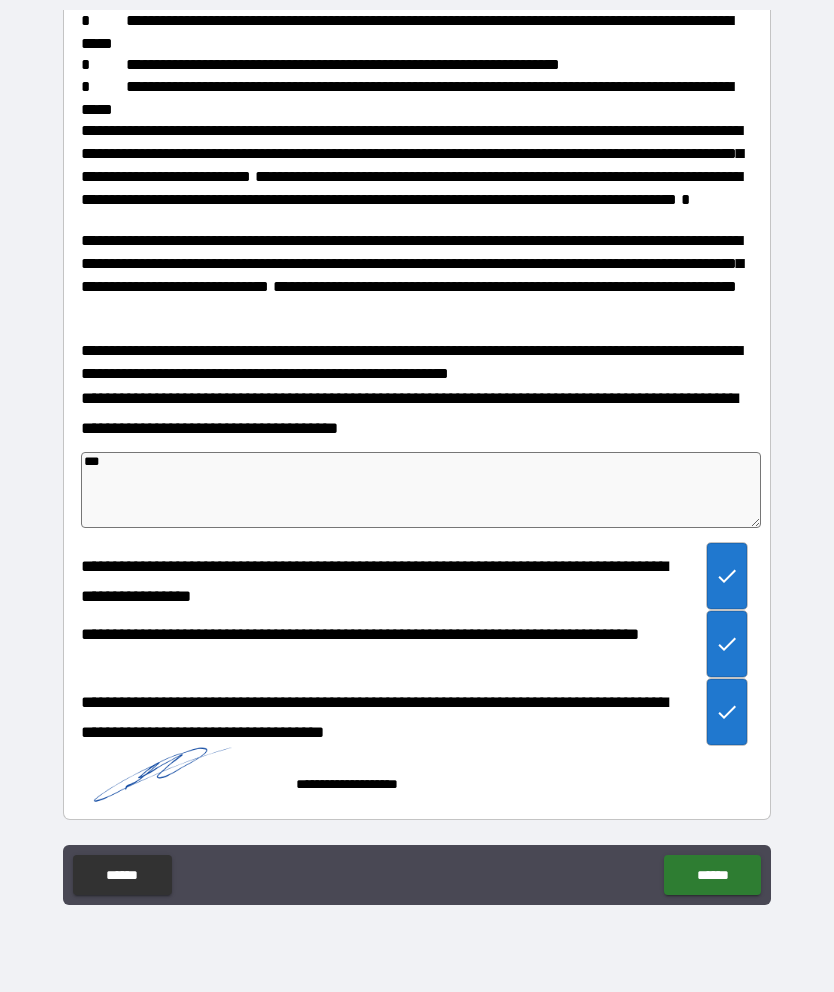 scroll, scrollTop: 539, scrollLeft: 0, axis: vertical 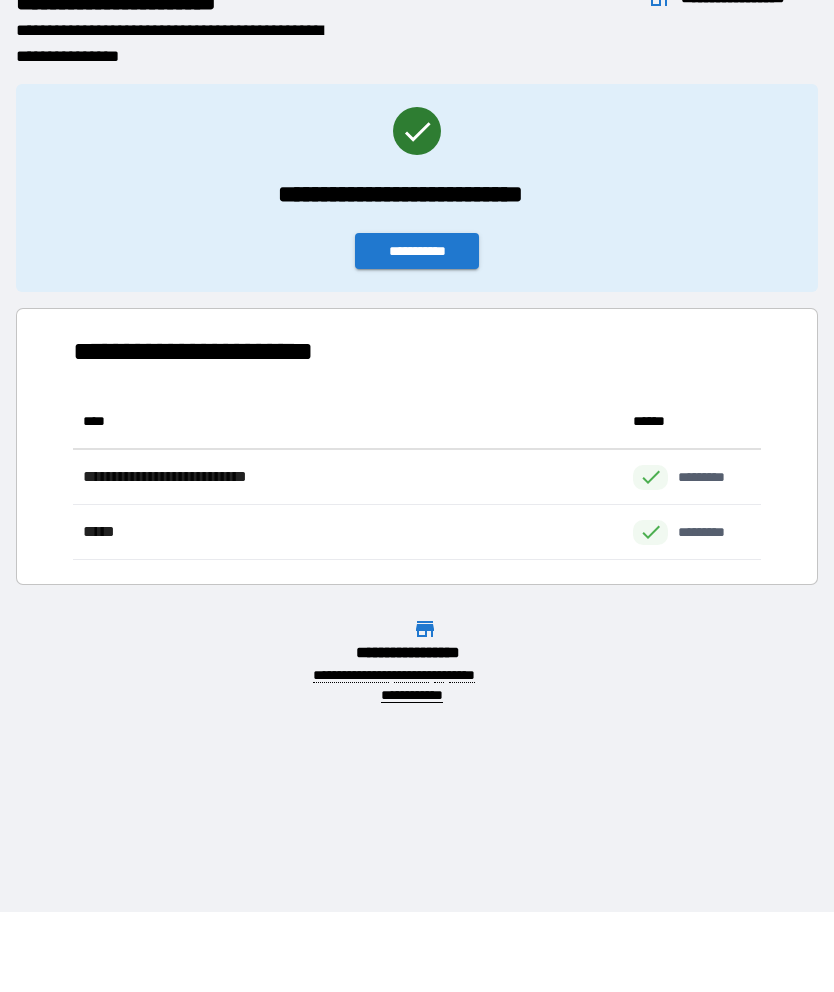 click on "[FIRST] [LAST] [ADDRESS] [CITY] [STATE] [POSTAL_CODE] [COUNTRY] [PHONE]   [EMAIL]   [PHONE]     [ADDRESS]   [STATE]   [ZIP]" at bounding box center (417, 416) 